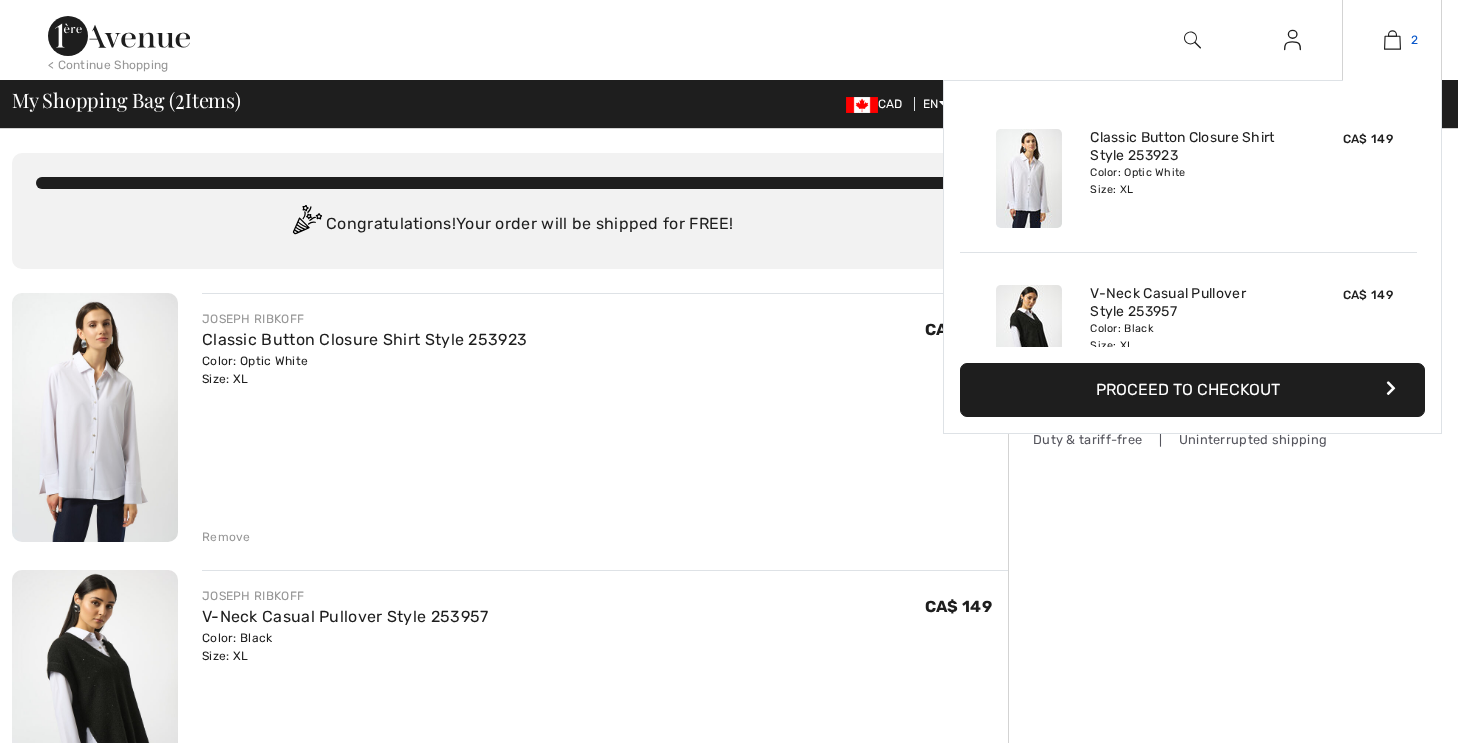 scroll, scrollTop: 0, scrollLeft: 0, axis: both 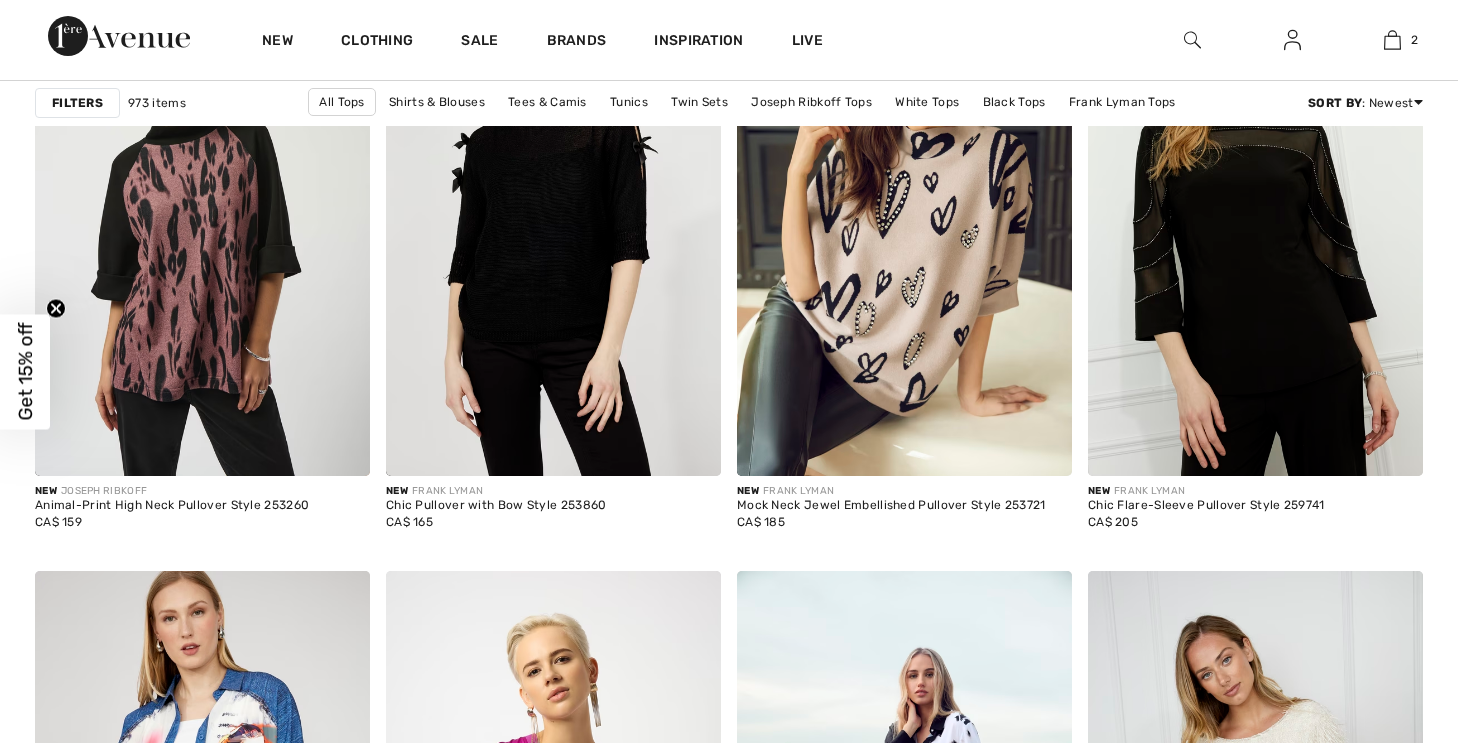 checkbox on "true" 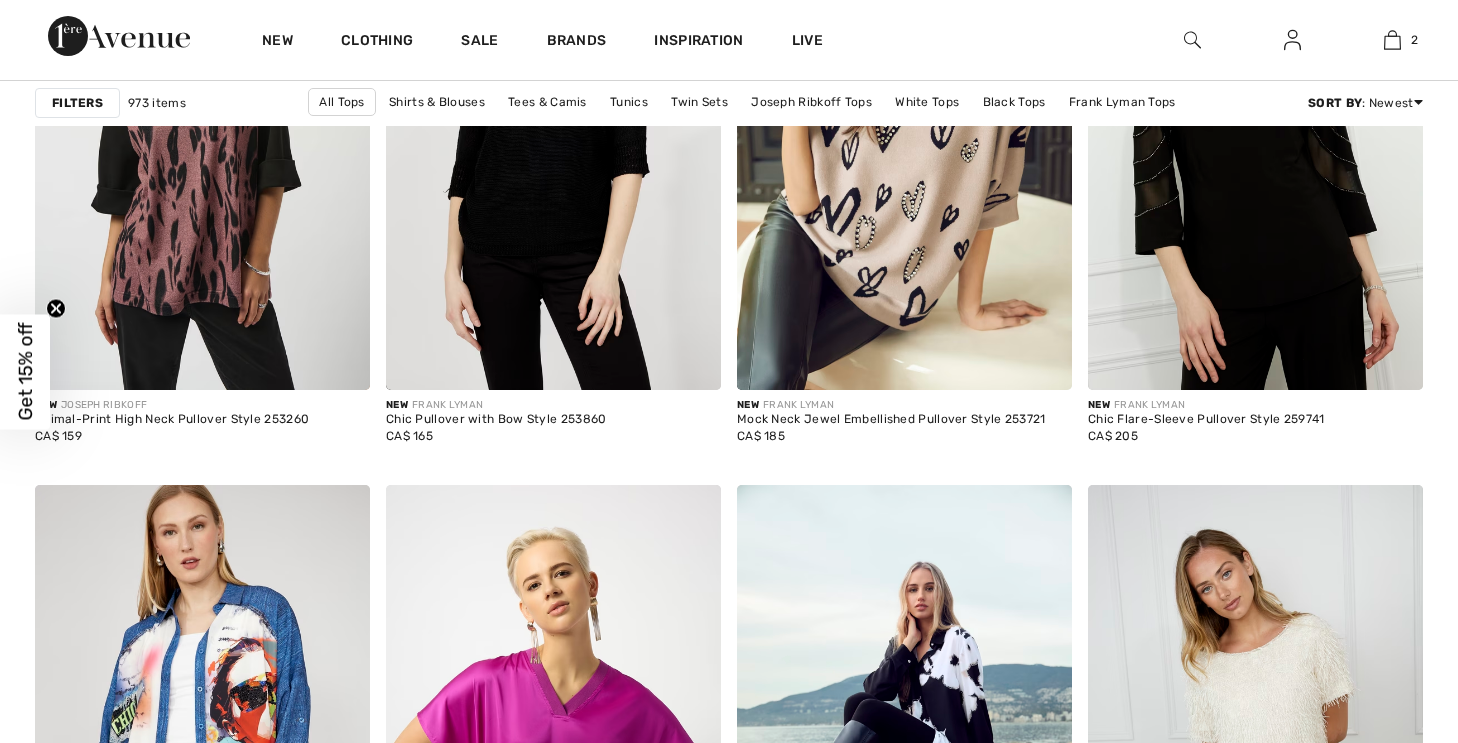 scroll, scrollTop: 0, scrollLeft: 0, axis: both 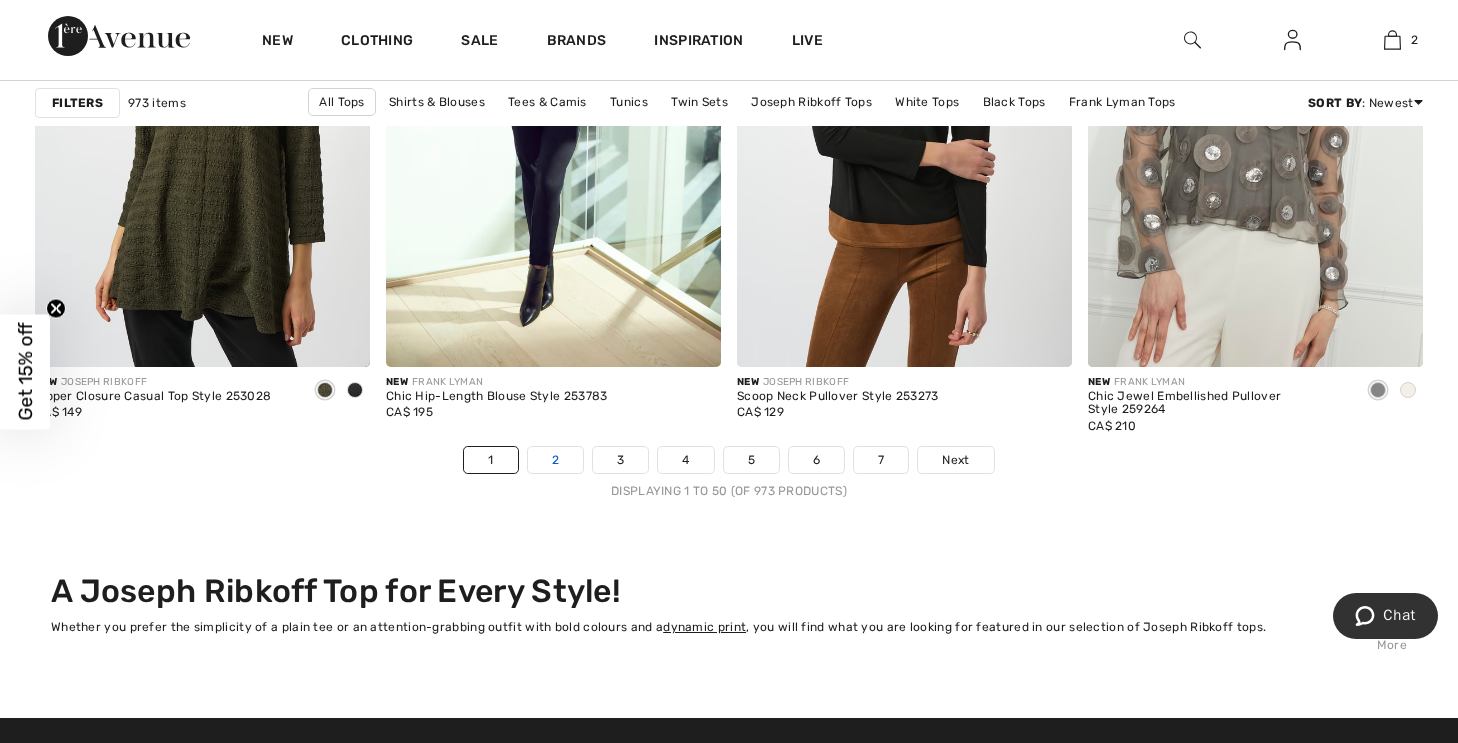 click on "2" at bounding box center (555, 460) 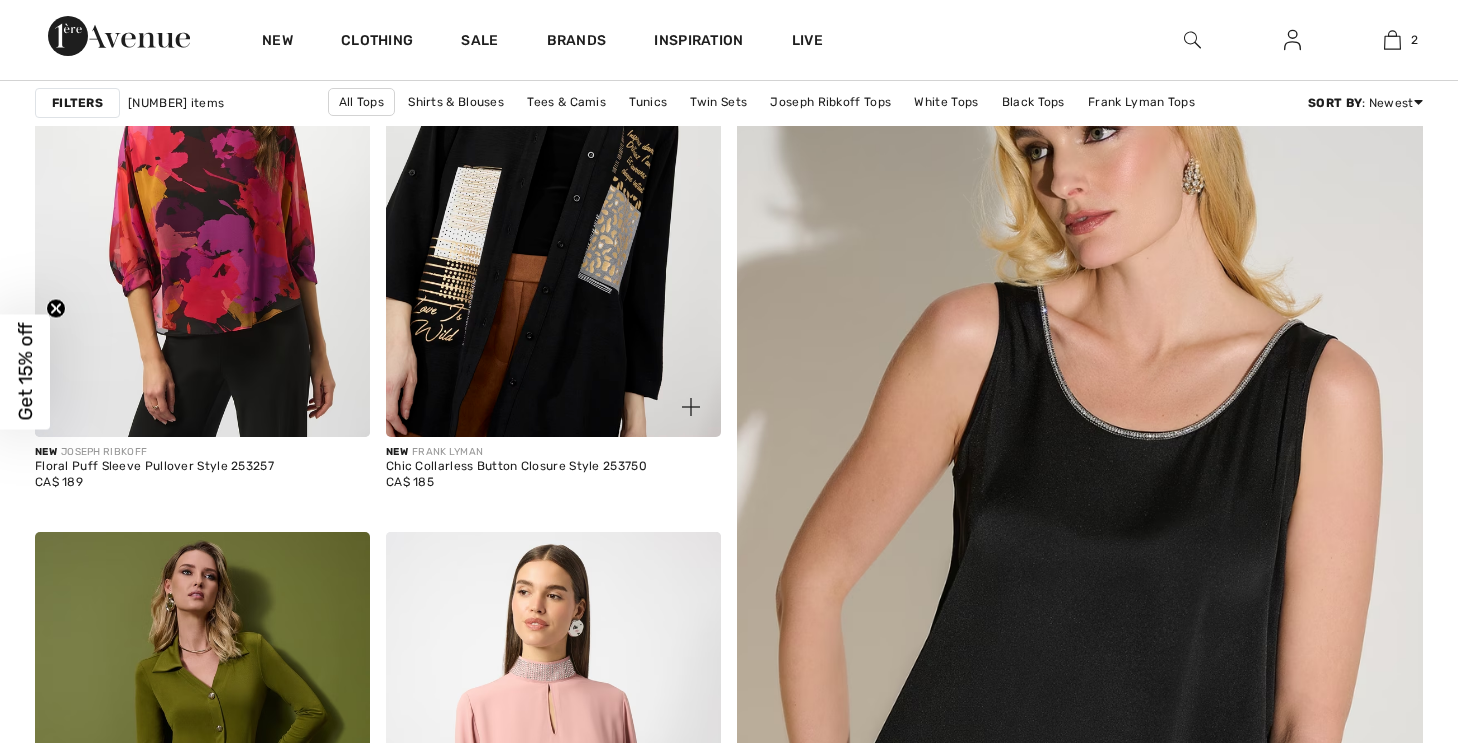 scroll, scrollTop: 619, scrollLeft: 0, axis: vertical 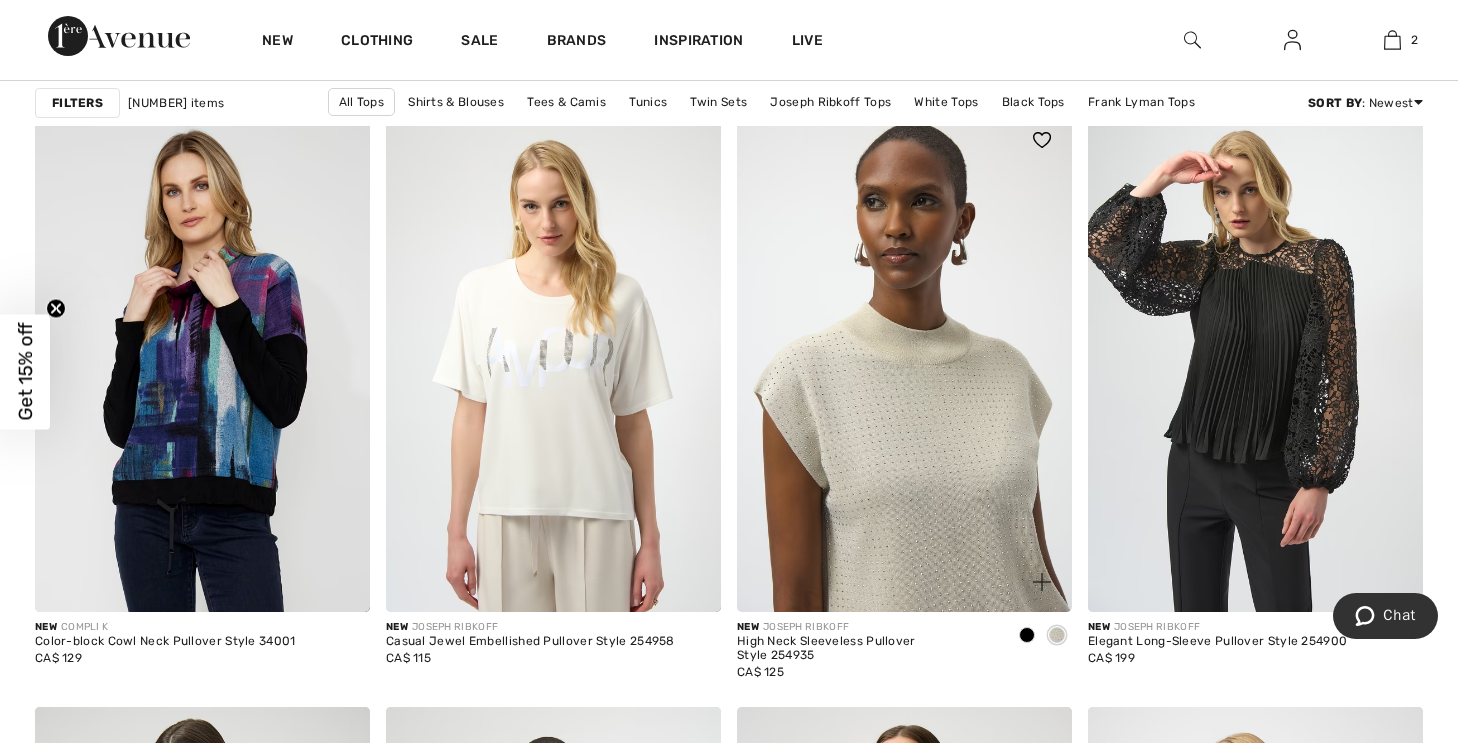 click at bounding box center [904, 361] 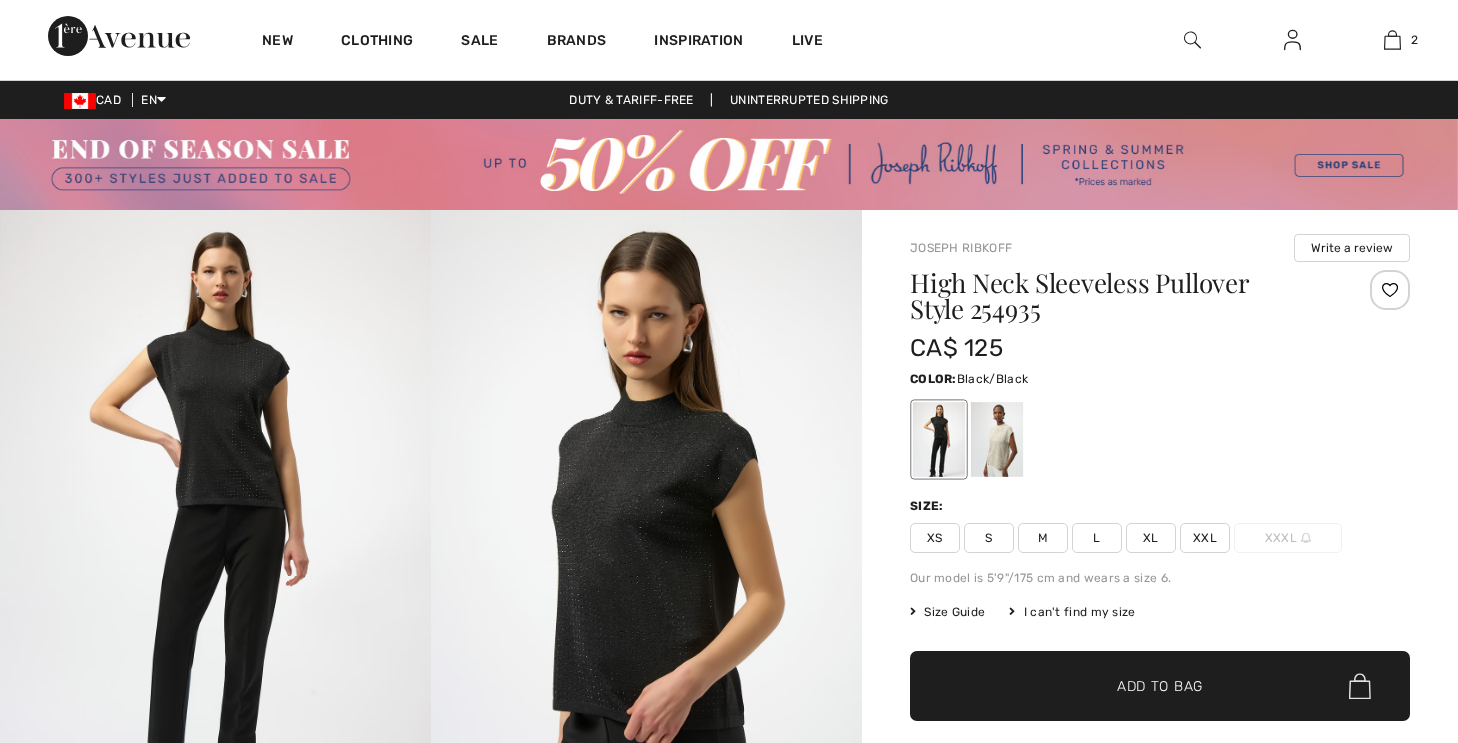 scroll, scrollTop: 0, scrollLeft: 0, axis: both 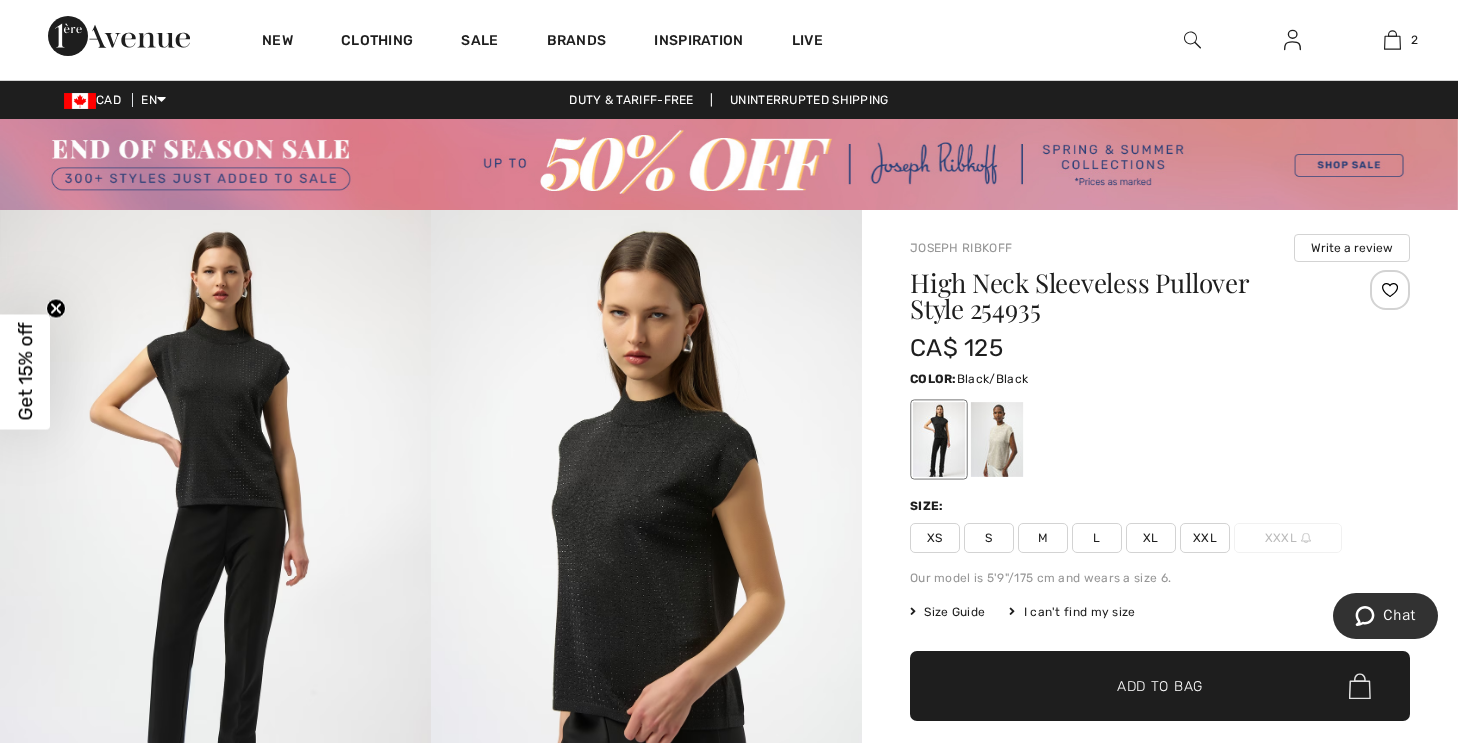 click on "XL" at bounding box center (1151, 538) 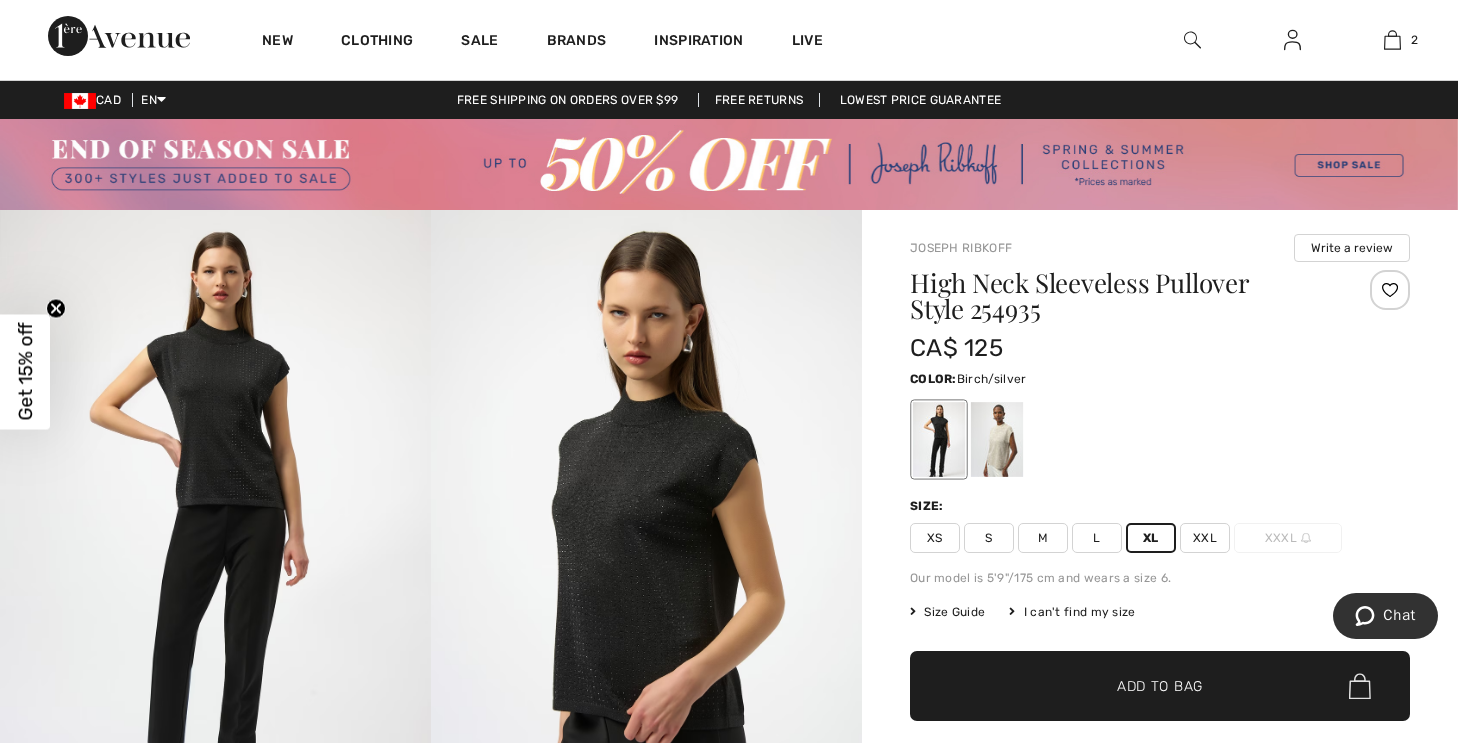 click at bounding box center (997, 439) 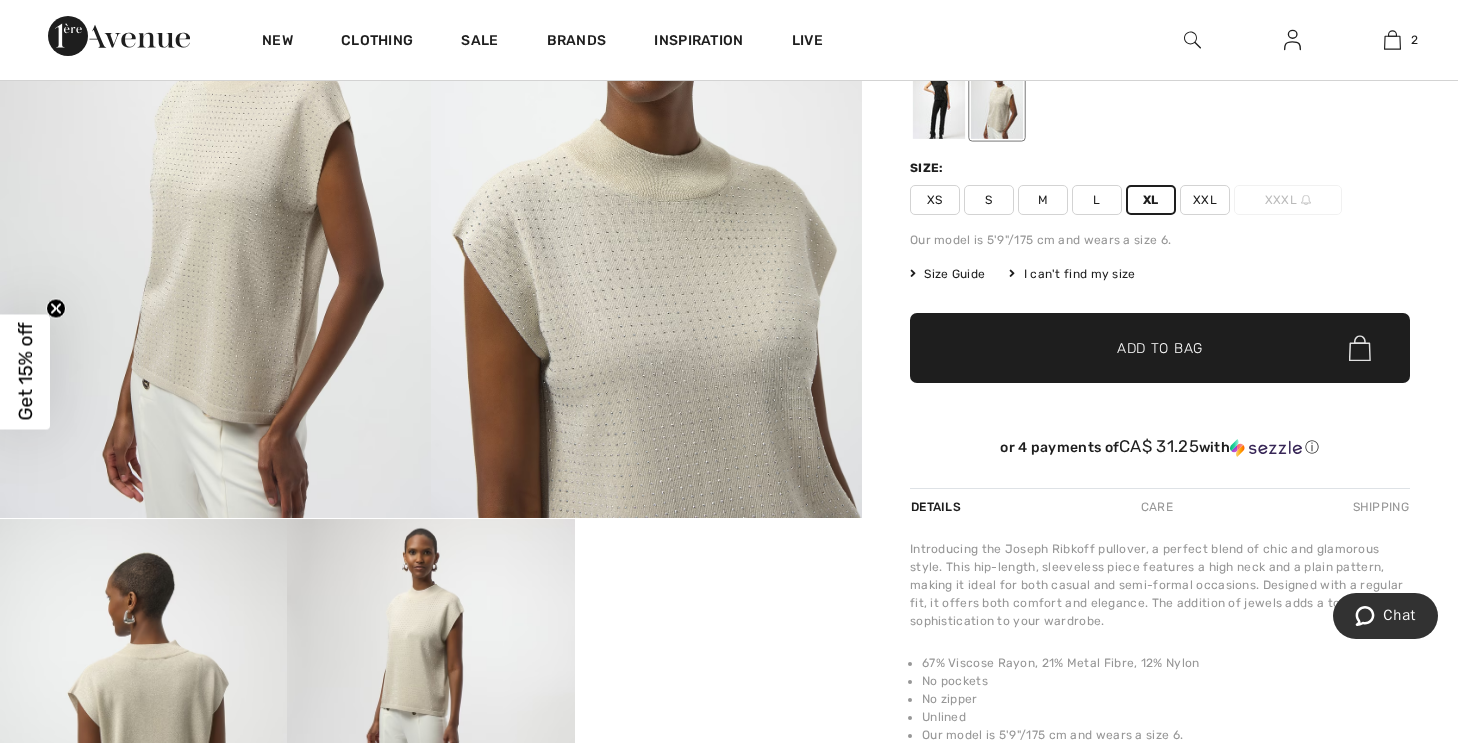 scroll, scrollTop: 337, scrollLeft: 0, axis: vertical 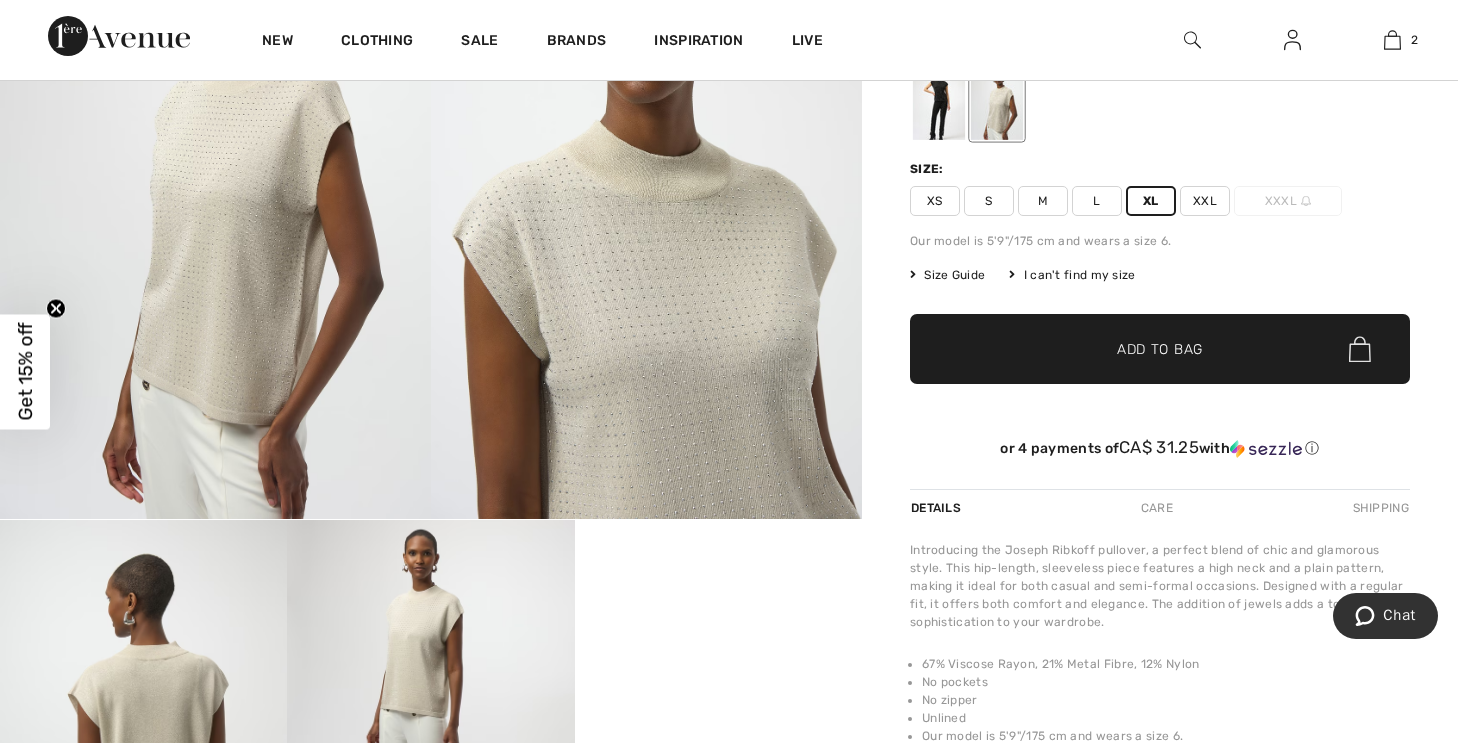 click on "Add to Bag" at bounding box center [1160, 349] 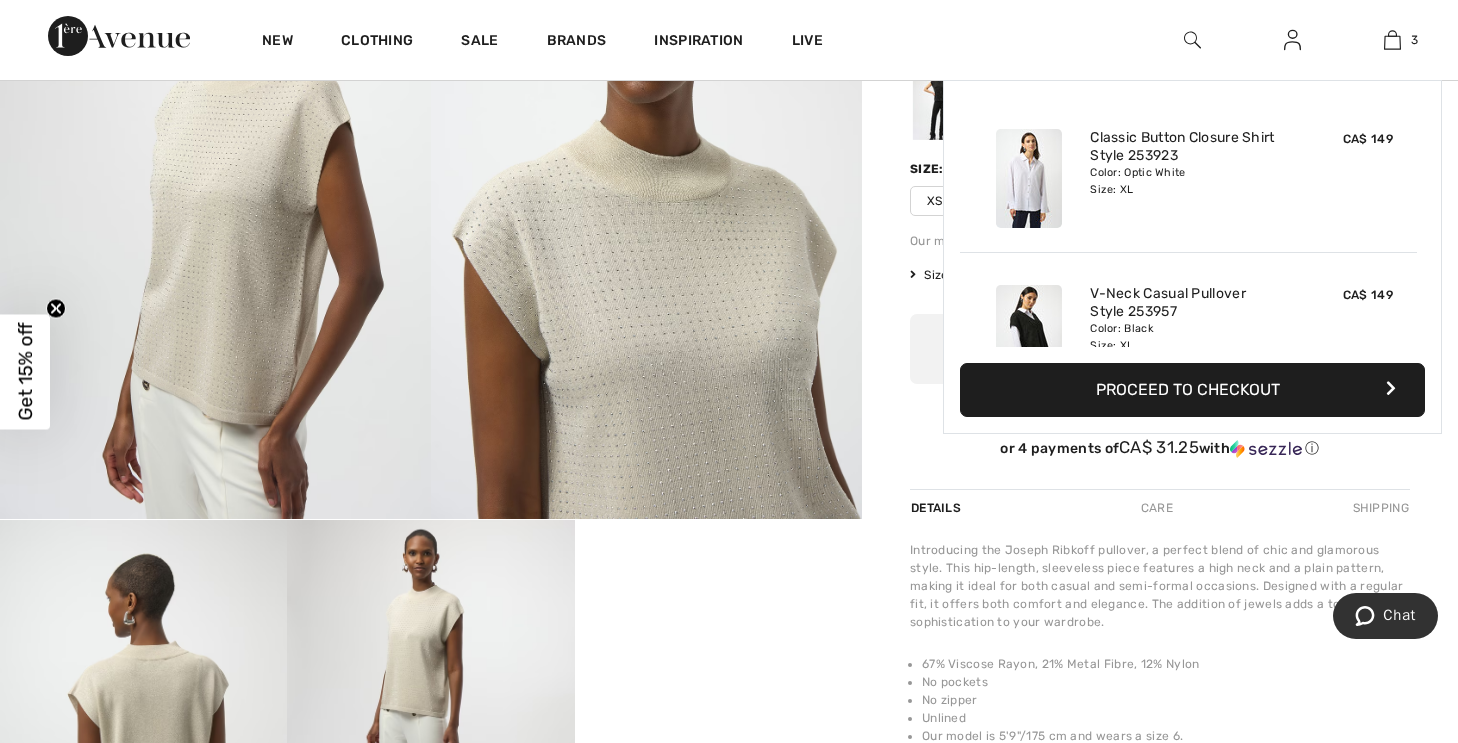 scroll, scrollTop: 0, scrollLeft: 0, axis: both 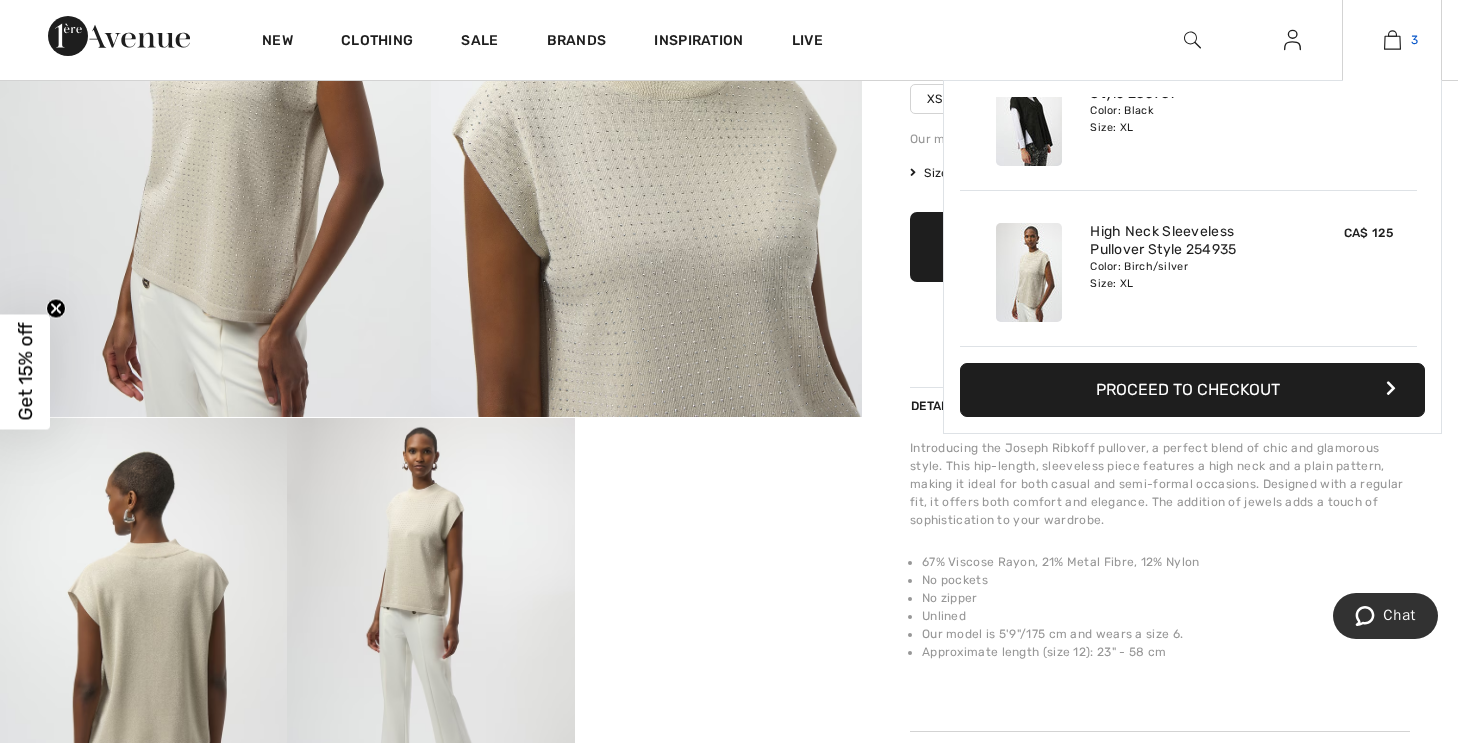 click at bounding box center (1392, 40) 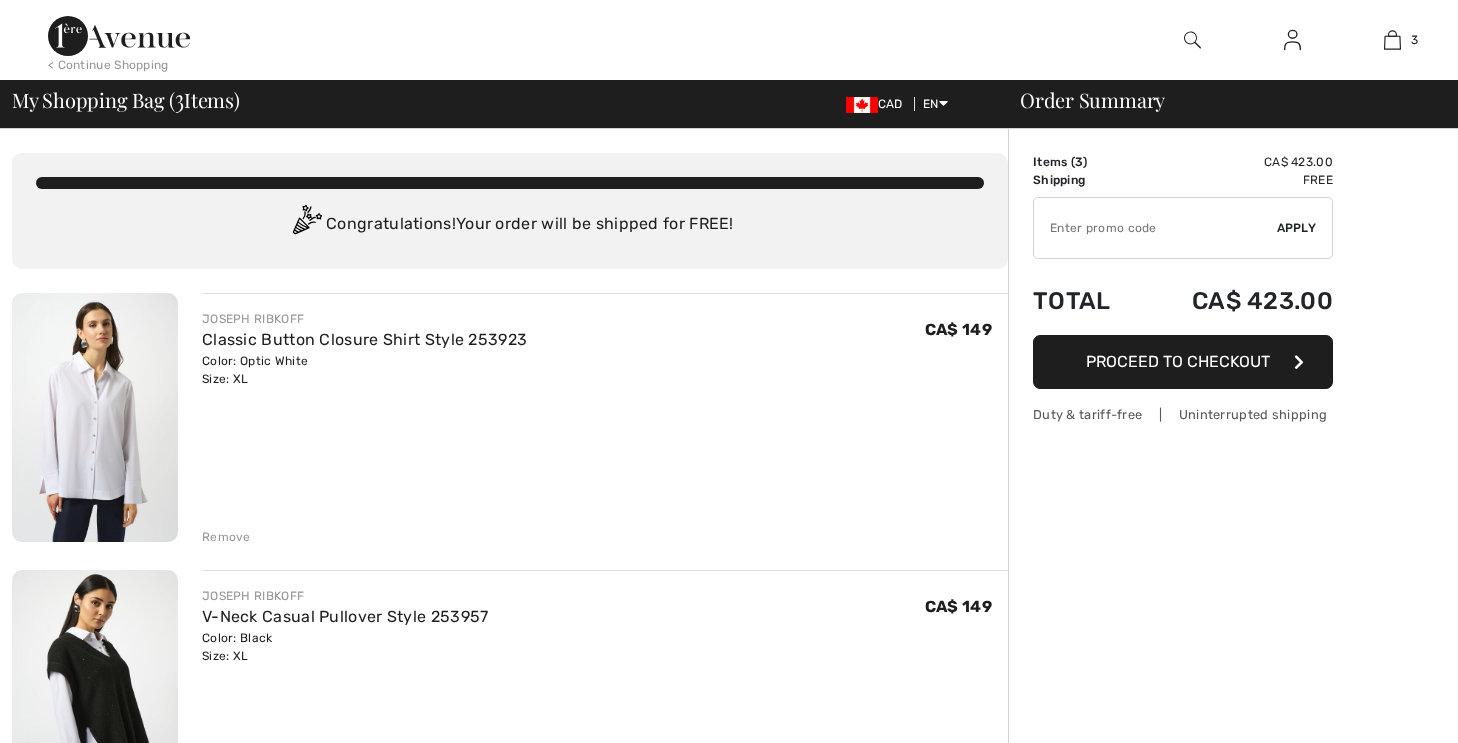 scroll, scrollTop: 0, scrollLeft: 0, axis: both 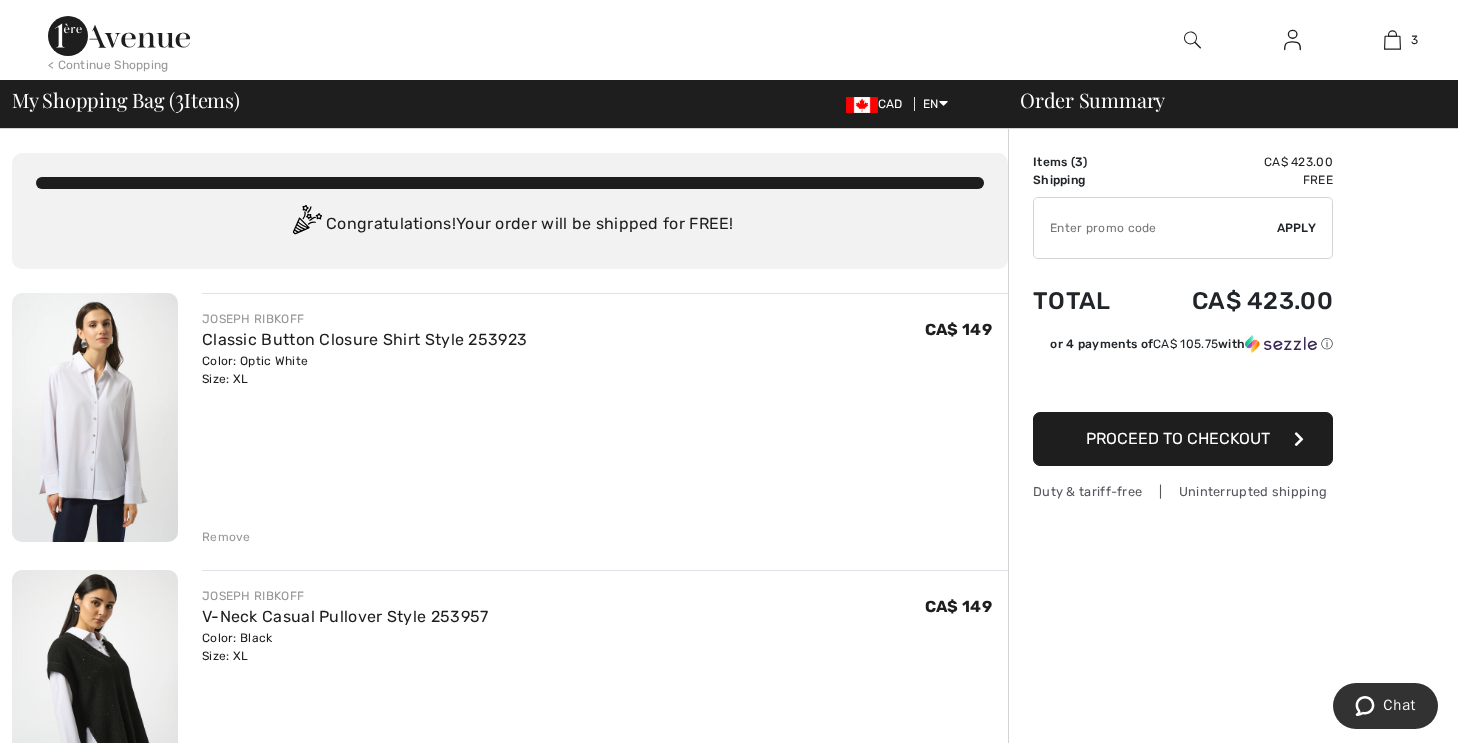 click on "Remove" at bounding box center (226, 537) 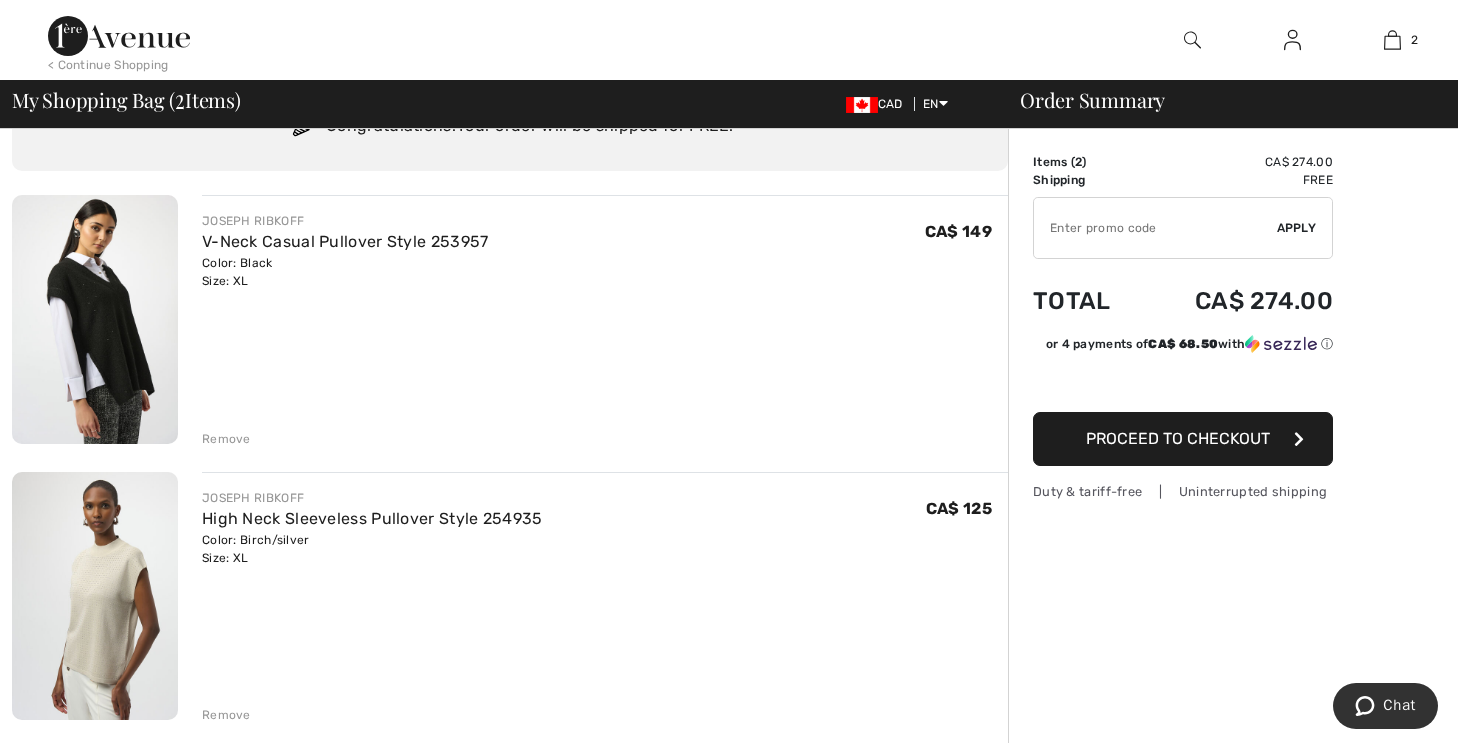 scroll, scrollTop: 98, scrollLeft: 0, axis: vertical 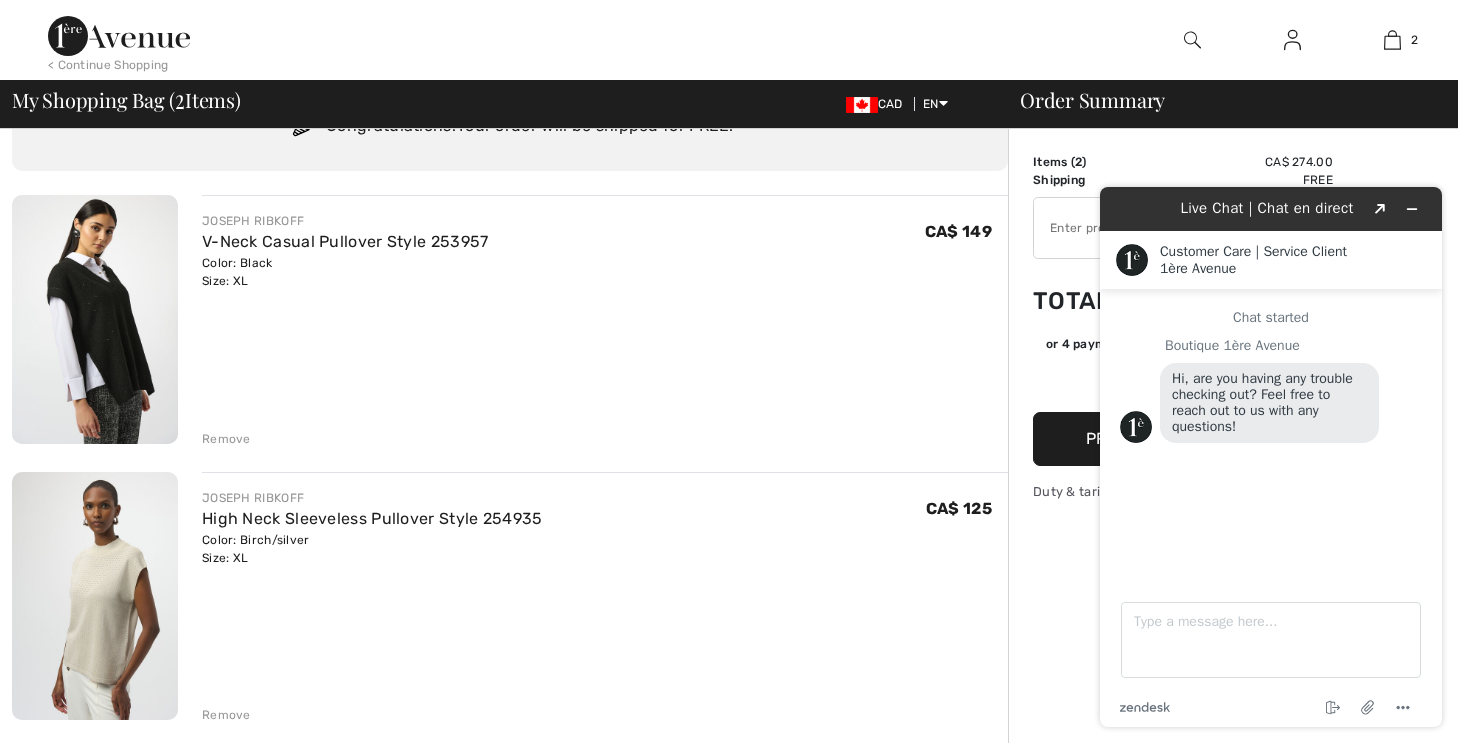 click on "JOSEPH RIBKOFF
V-Neck Casual Pullover Style 253957
Color: Black
Size: XL
Final Sale
CA$ 149
CA$ 149
Remove
JOSEPH RIBKOFF
High Neck Sleeveless Pullover Style 254935" at bounding box center (510, 871) 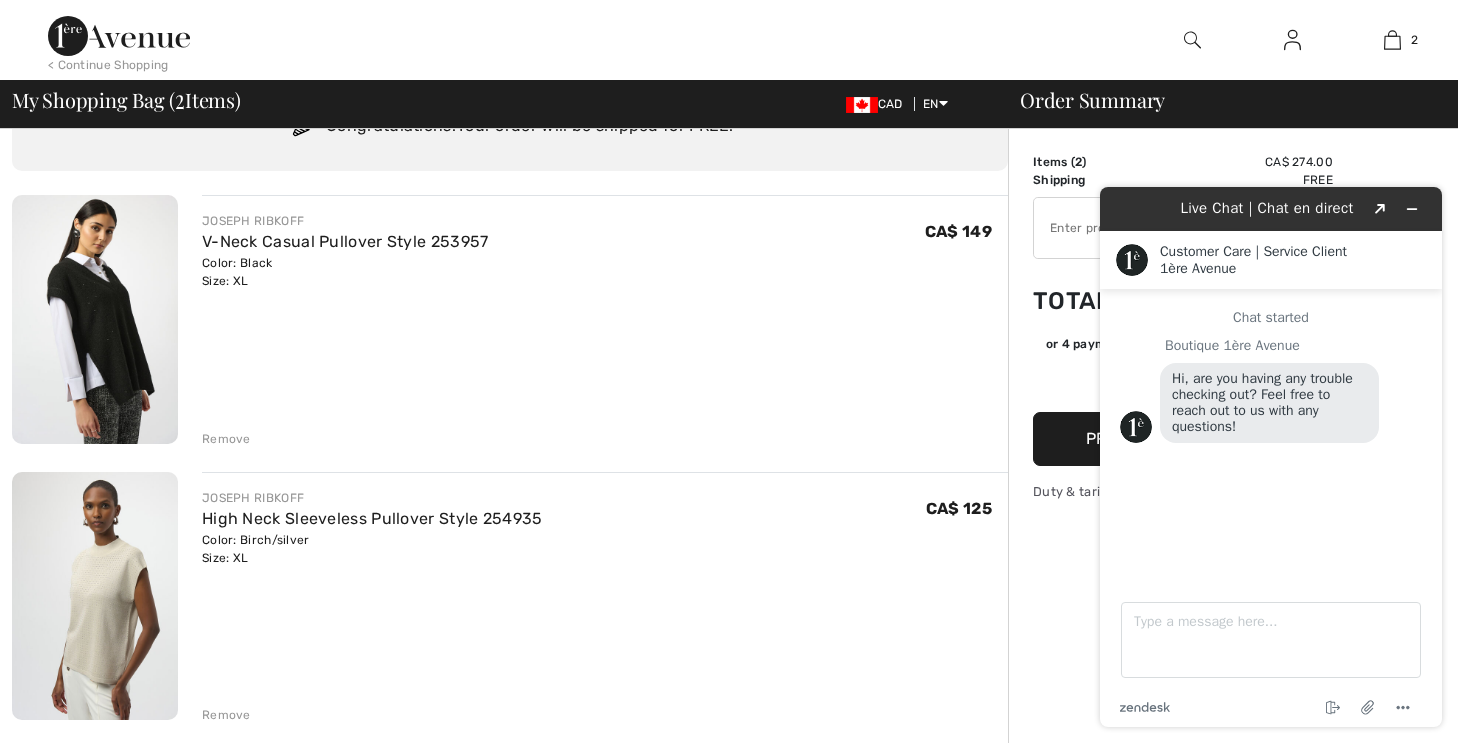 click on "Order Summary			 Details
Items ( 2 )
CA$ 274.00
Promo code CA$ 0.00
Shipping
Free
Tax1 CA$ 0.00
Tax2 CA$ 0.00
Duties & Taxes CA$ 0.00
✔
Apply
Remove
Total
CA$ 274.00
or 4 payments of  CA$ 68.50  with    ⓘ
Proceed to Checkout
Duty & tariff-free      |     Uninterrupted shipping" at bounding box center (1233, 789) 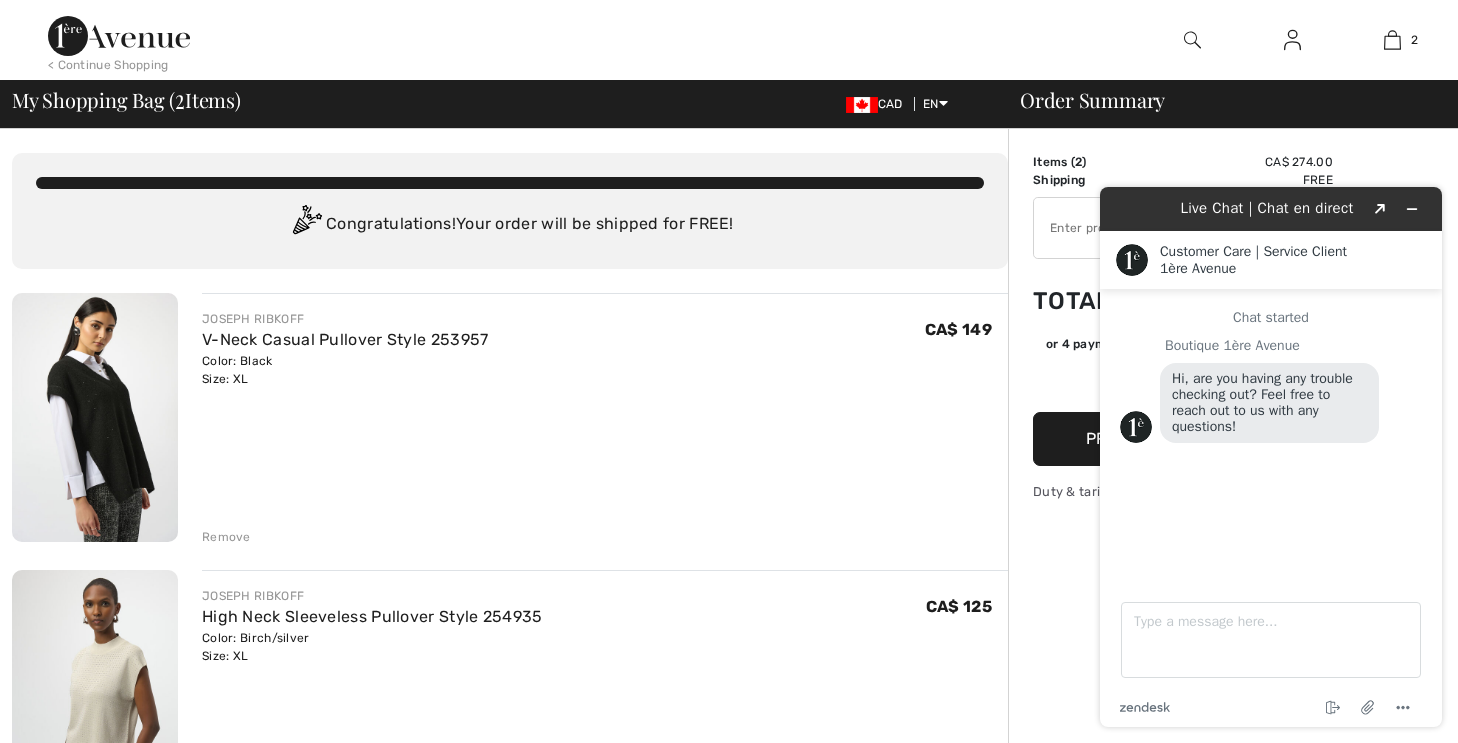 scroll, scrollTop: 0, scrollLeft: 0, axis: both 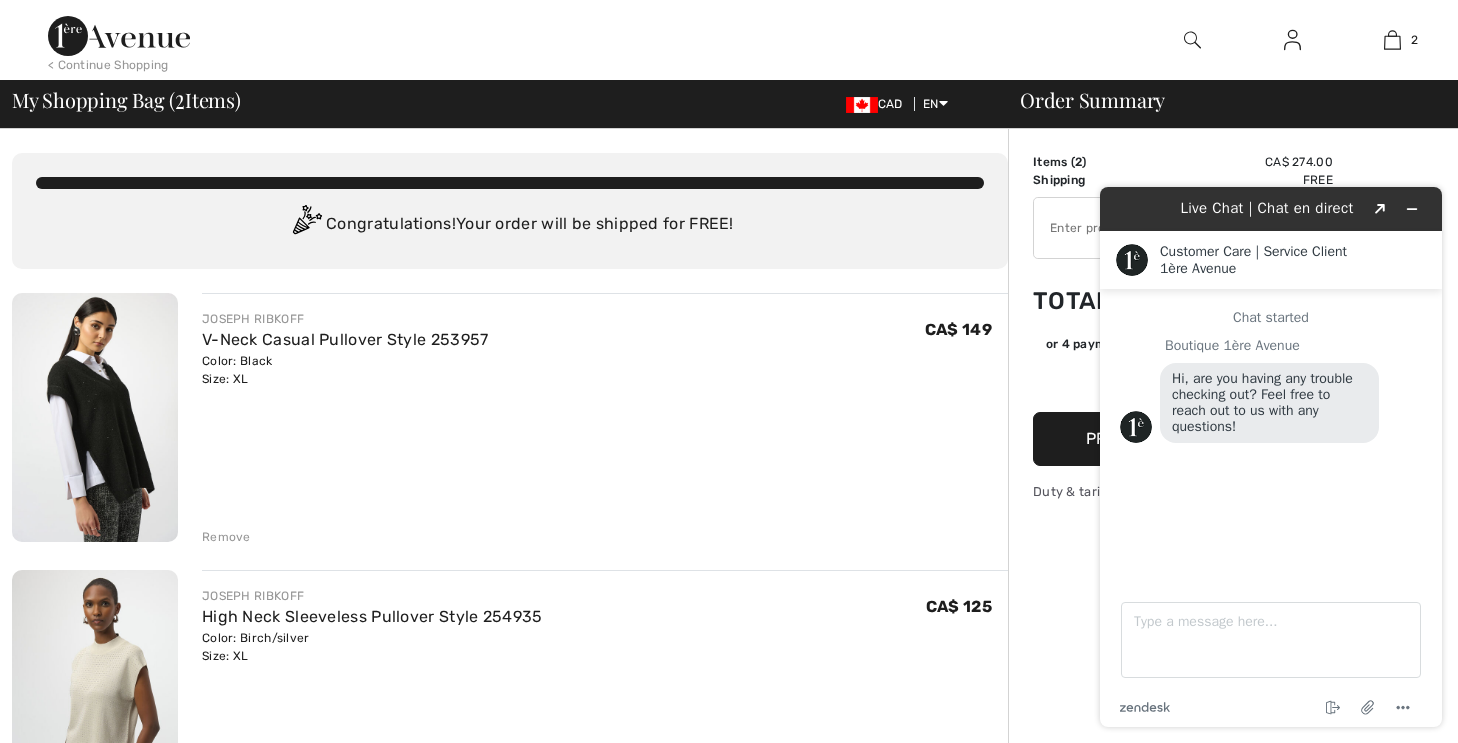 click on "Order Summary" at bounding box center [1221, 100] 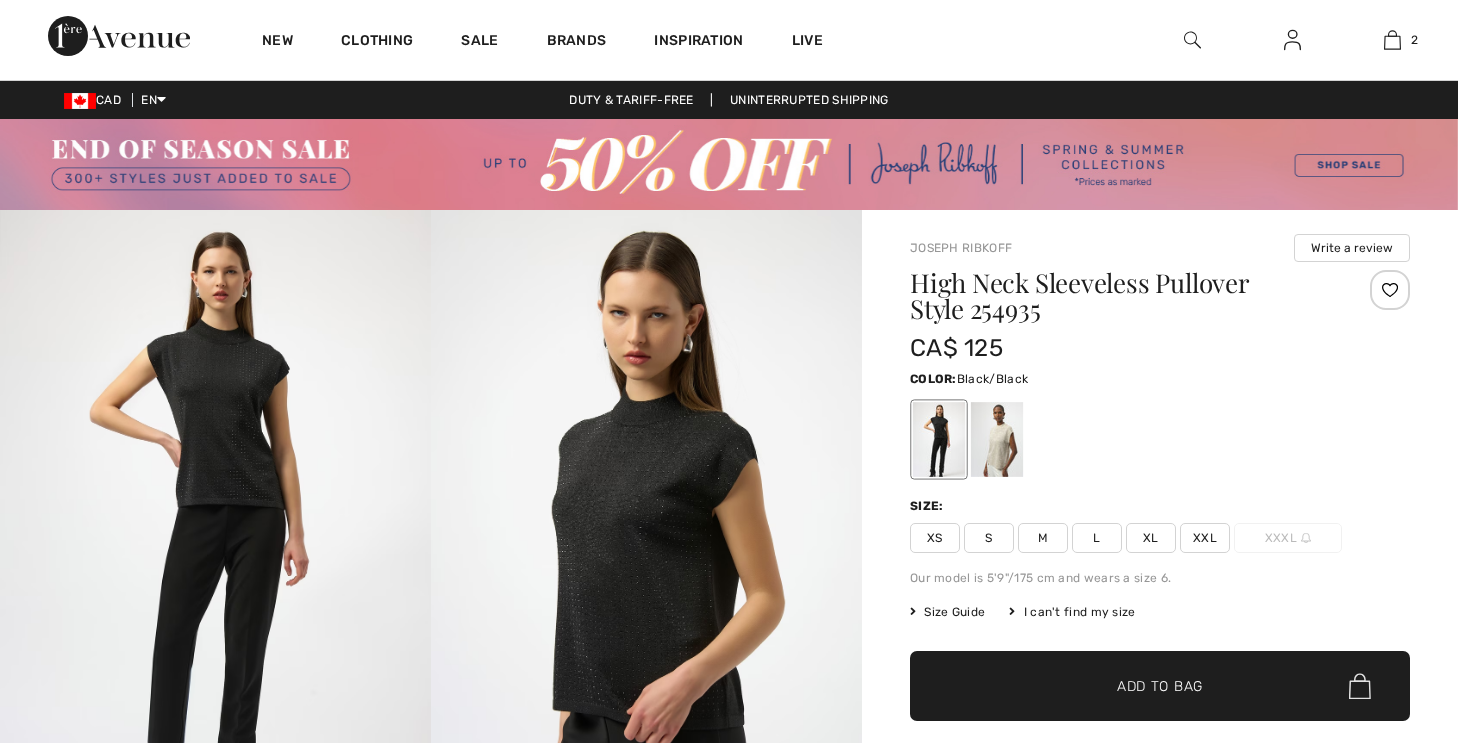 checkbox on "true" 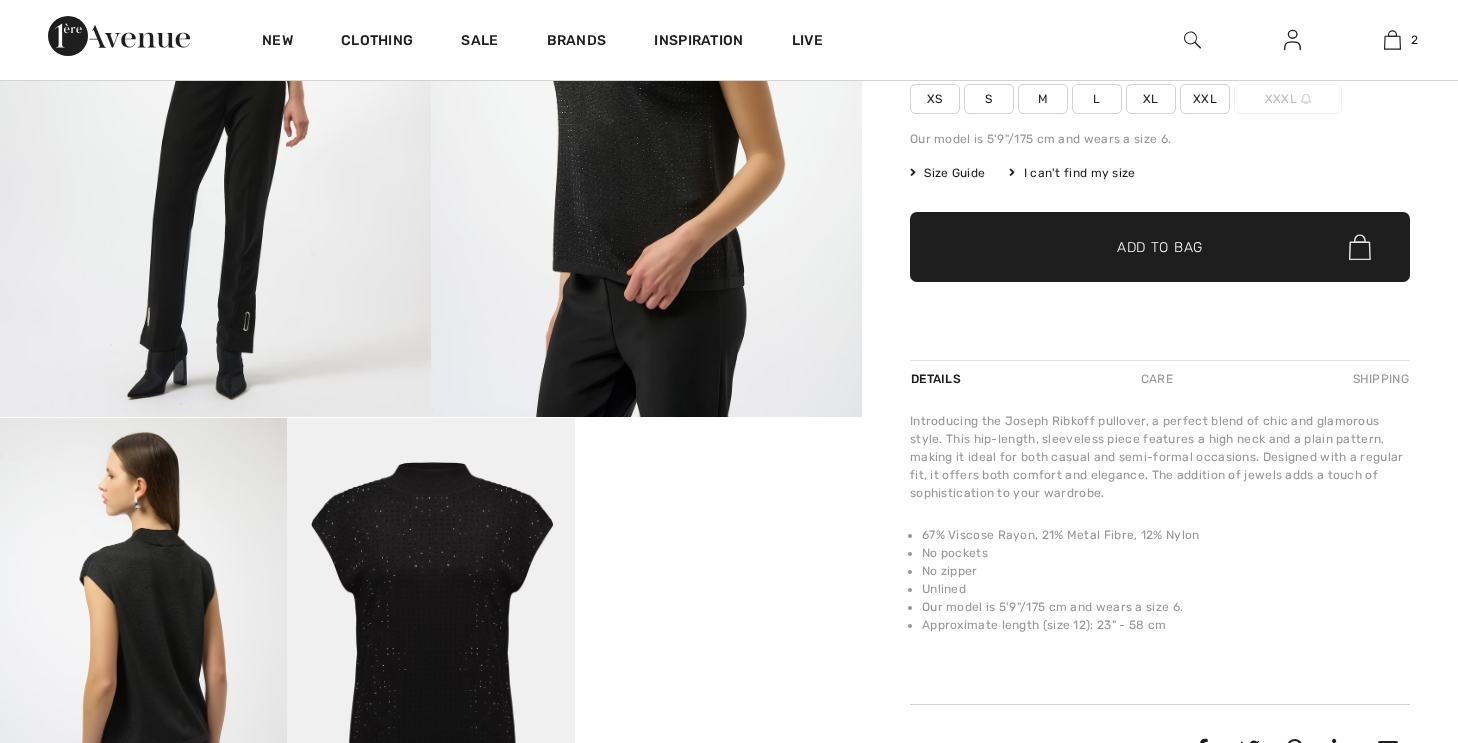scroll, scrollTop: 0, scrollLeft: 0, axis: both 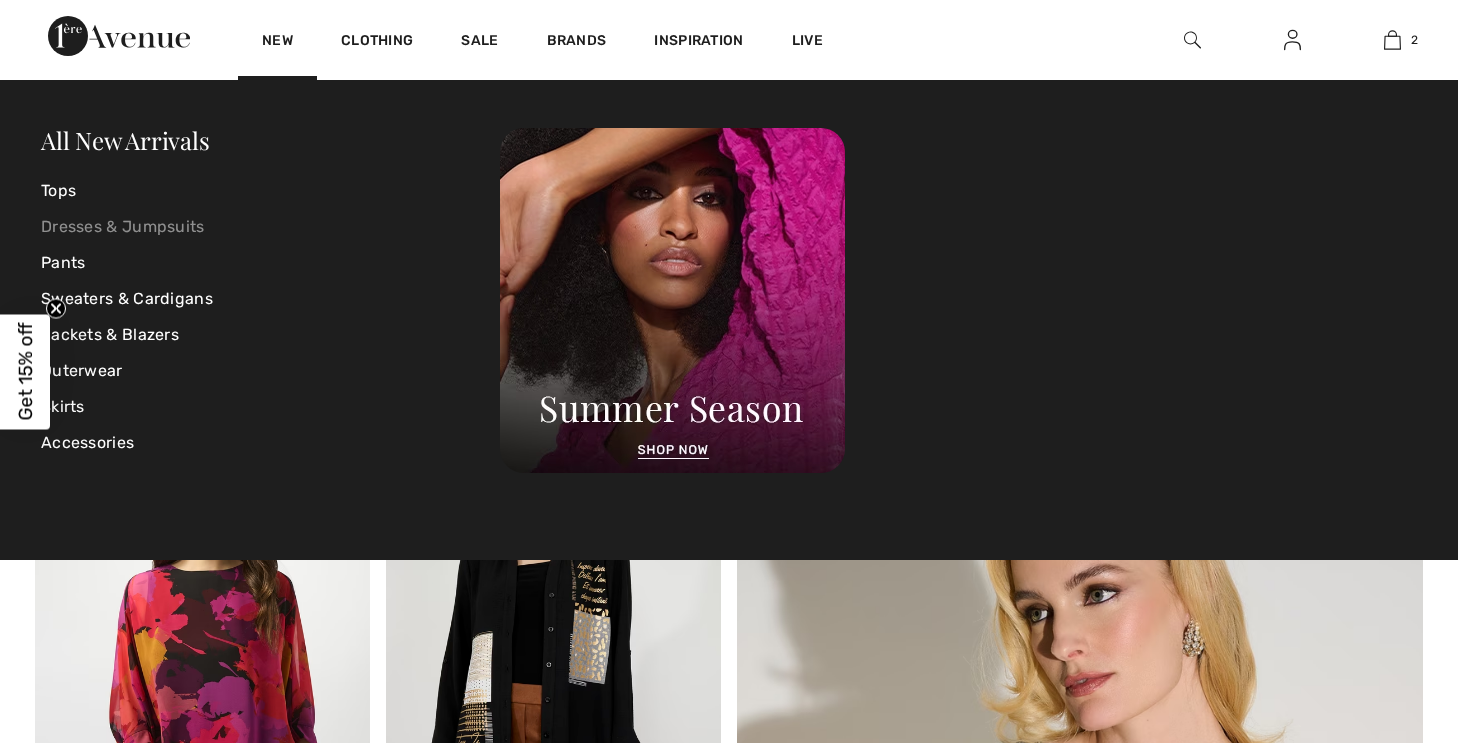 checkbox on "true" 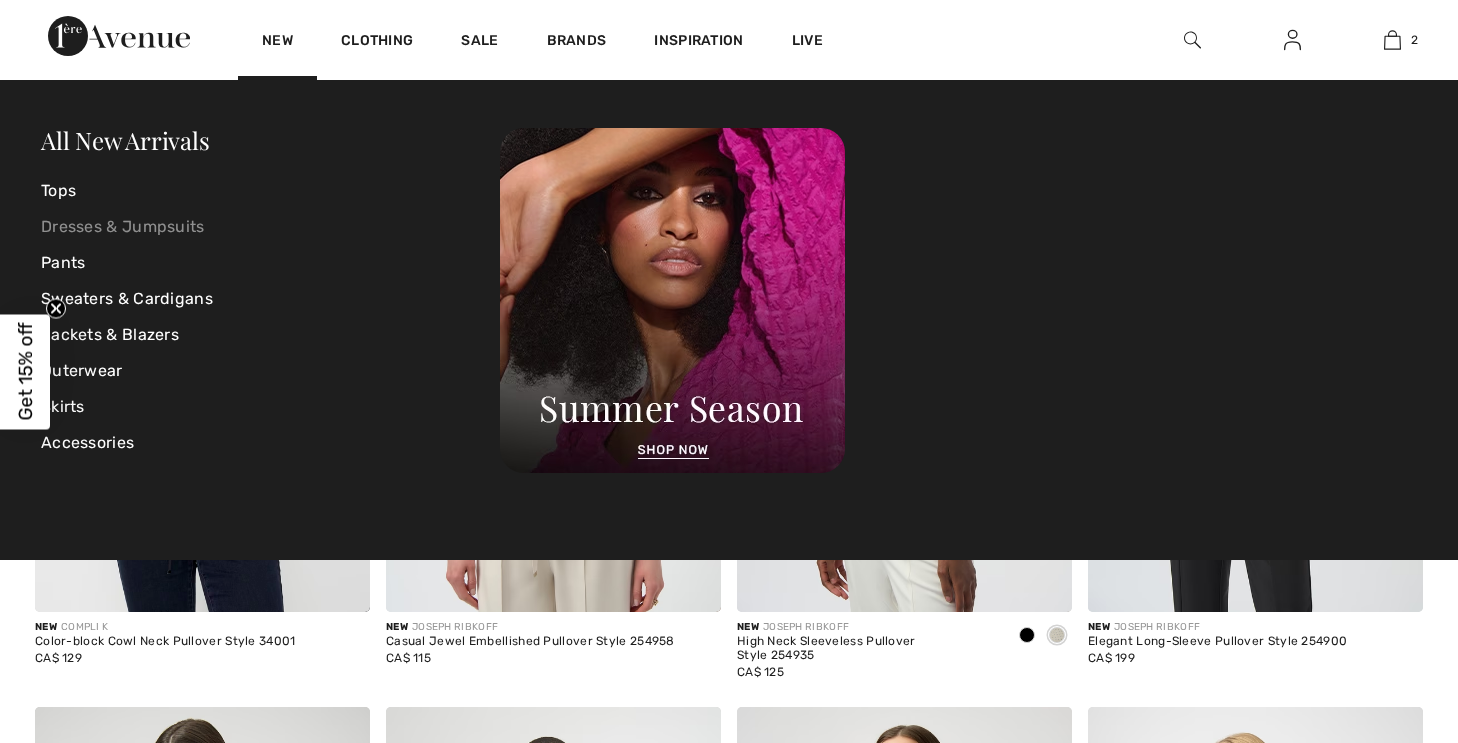 scroll, scrollTop: 2907, scrollLeft: 0, axis: vertical 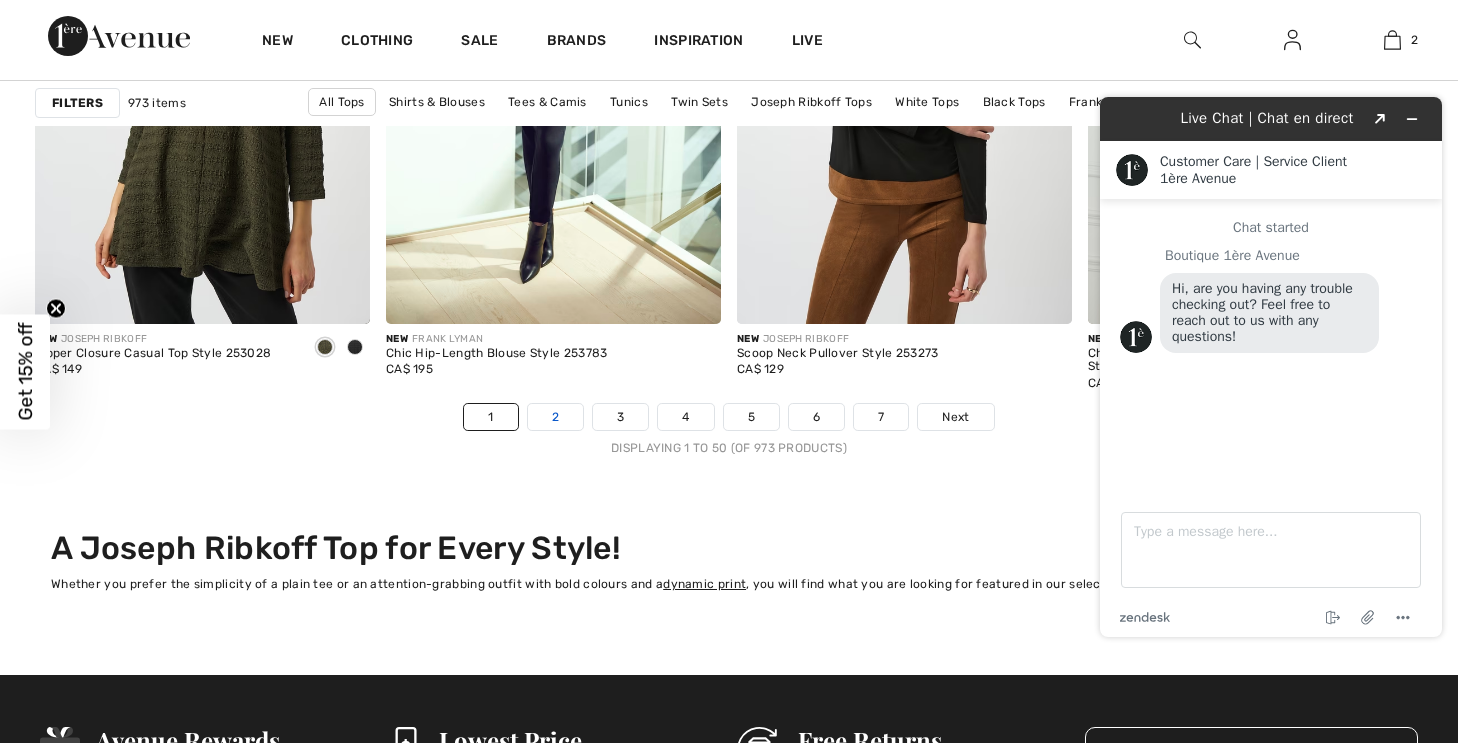 click on "2" at bounding box center (555, 417) 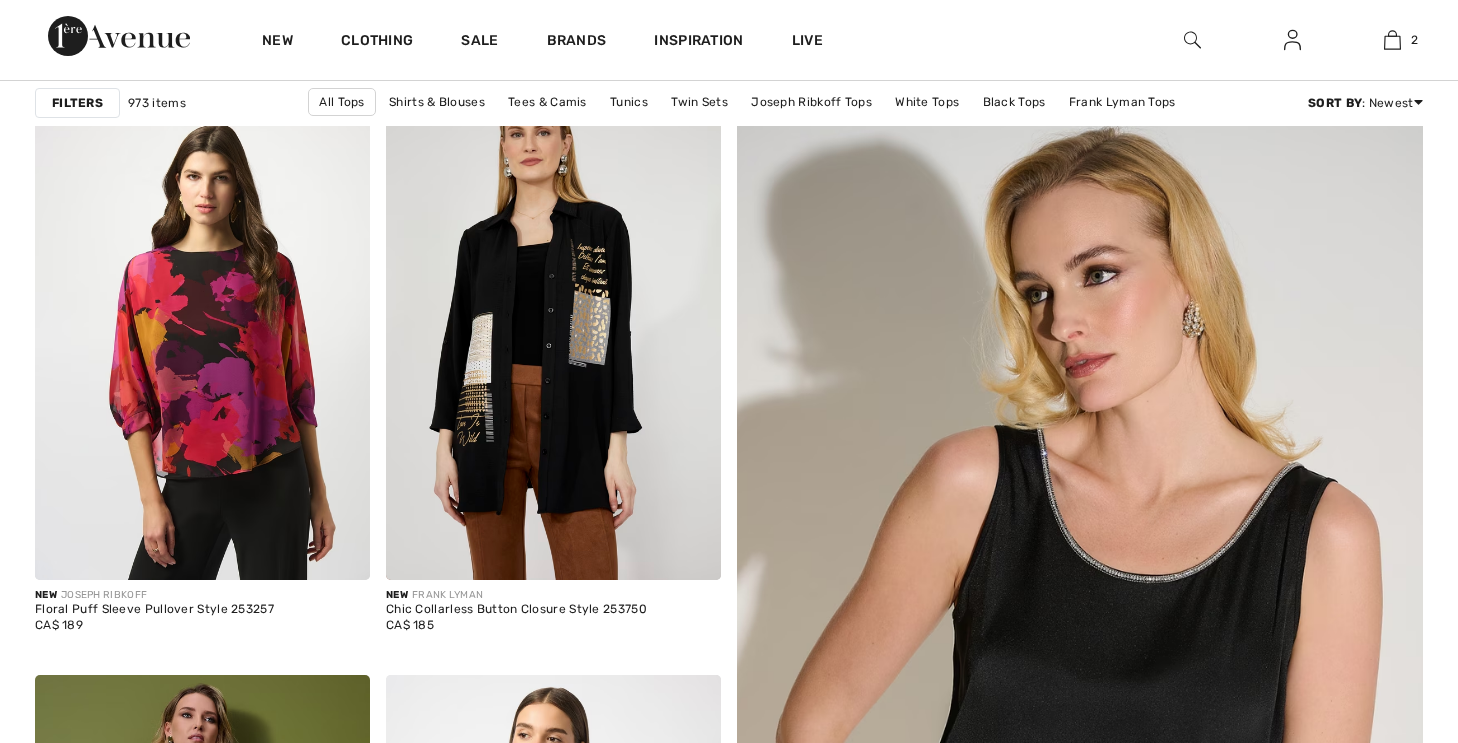 checkbox on "true" 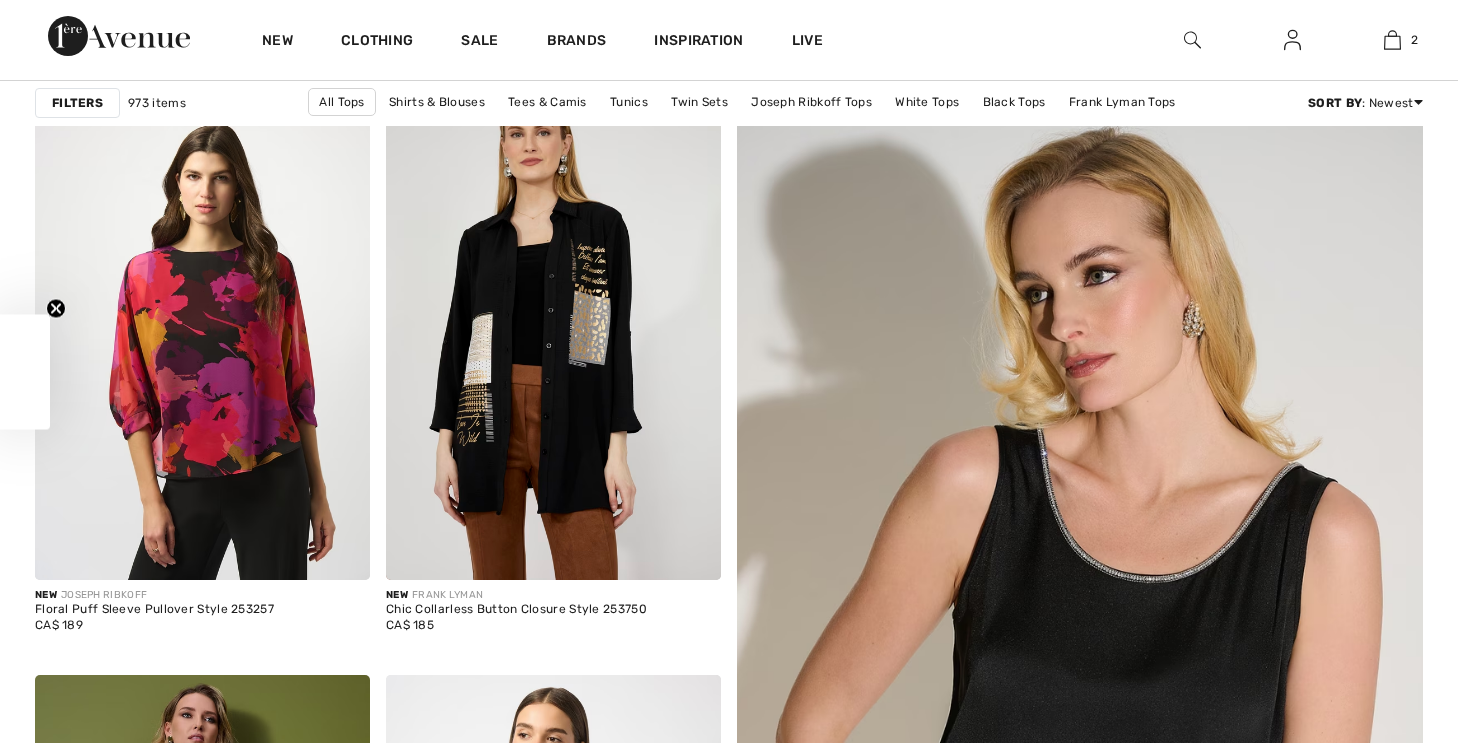 scroll, scrollTop: 424, scrollLeft: 0, axis: vertical 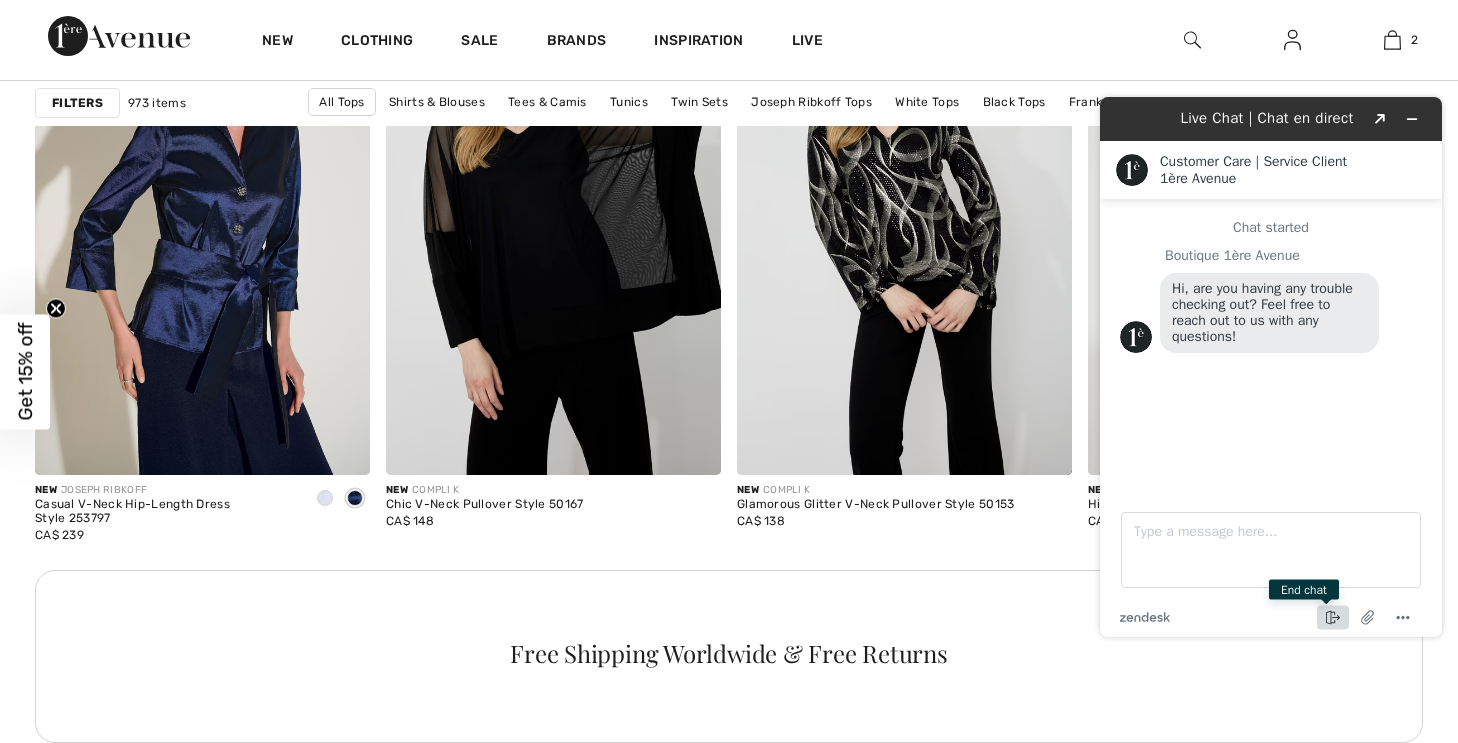 click 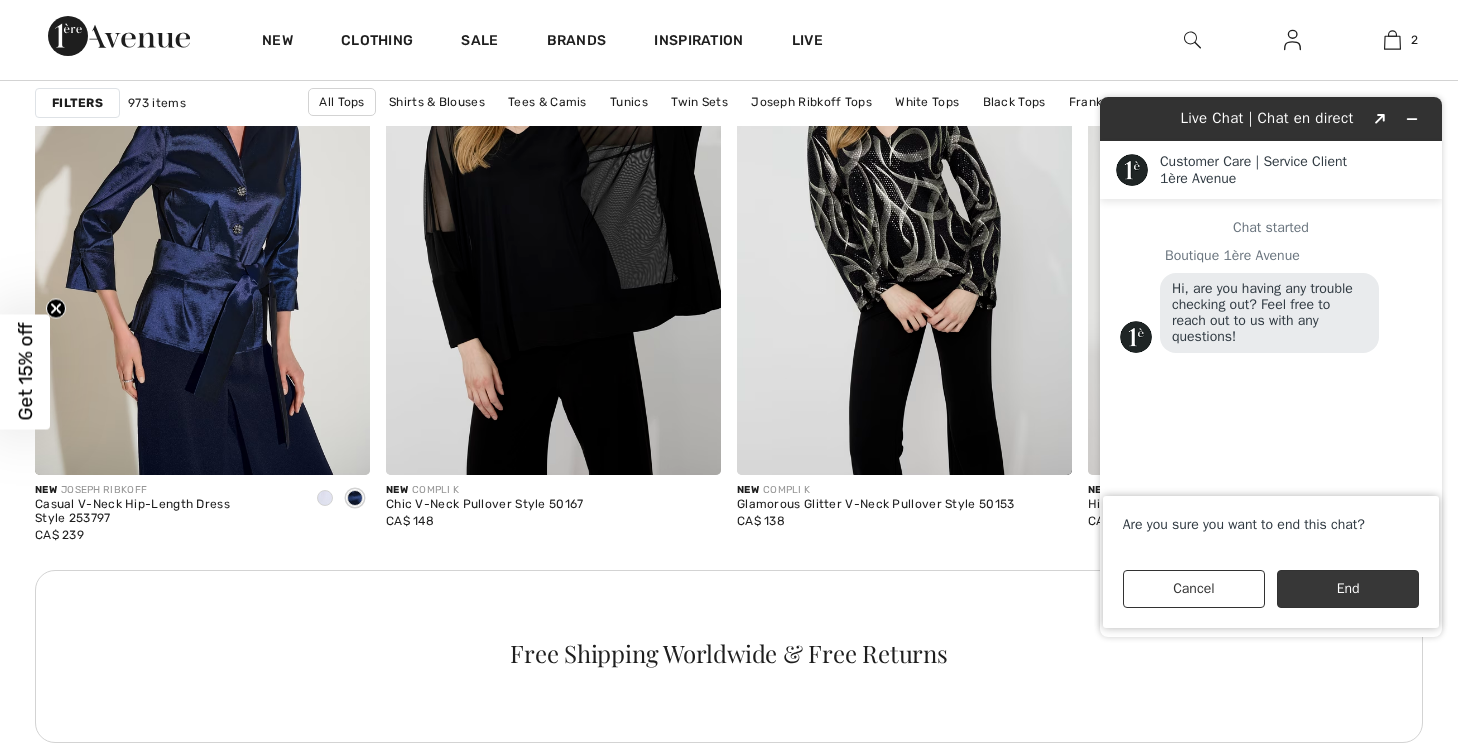 click on "End" at bounding box center (1348, 589) 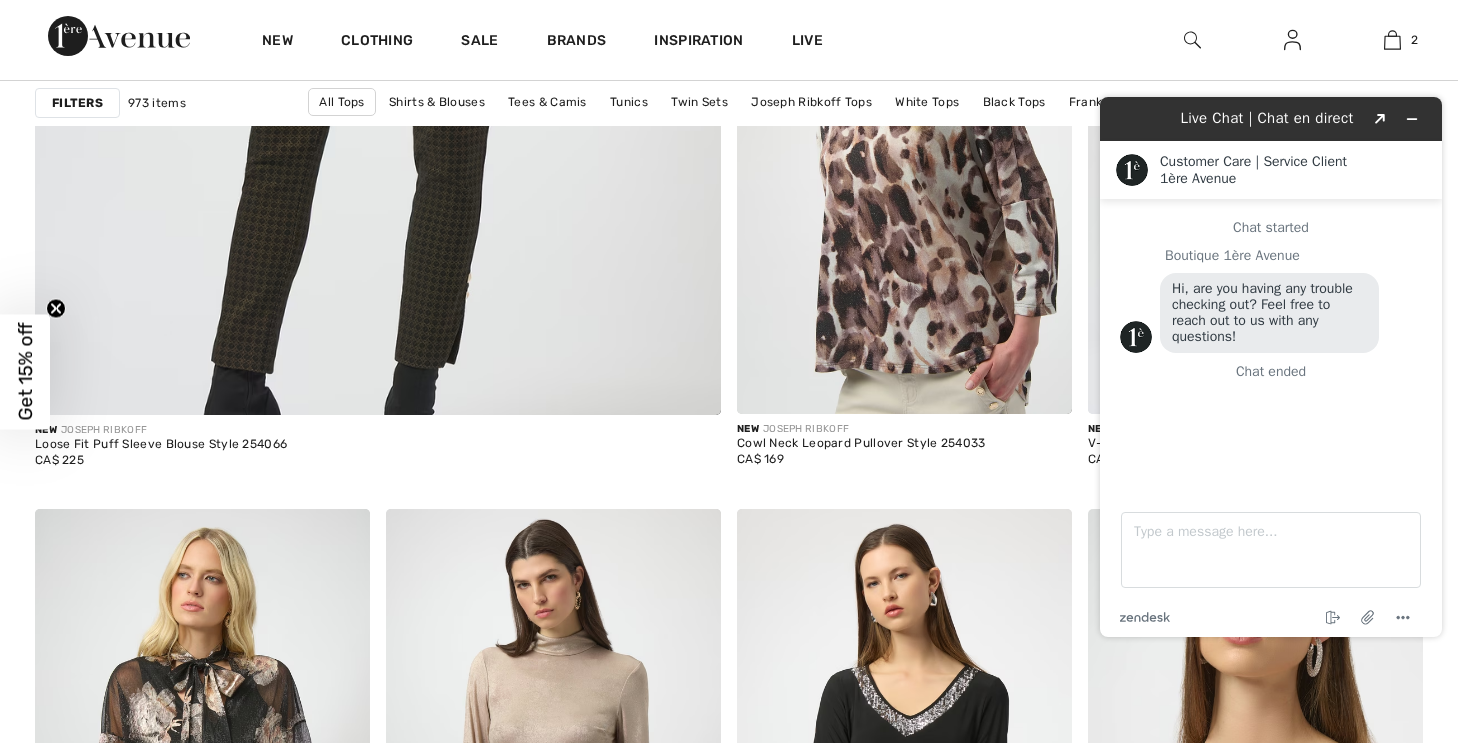 scroll, scrollTop: 5777, scrollLeft: 0, axis: vertical 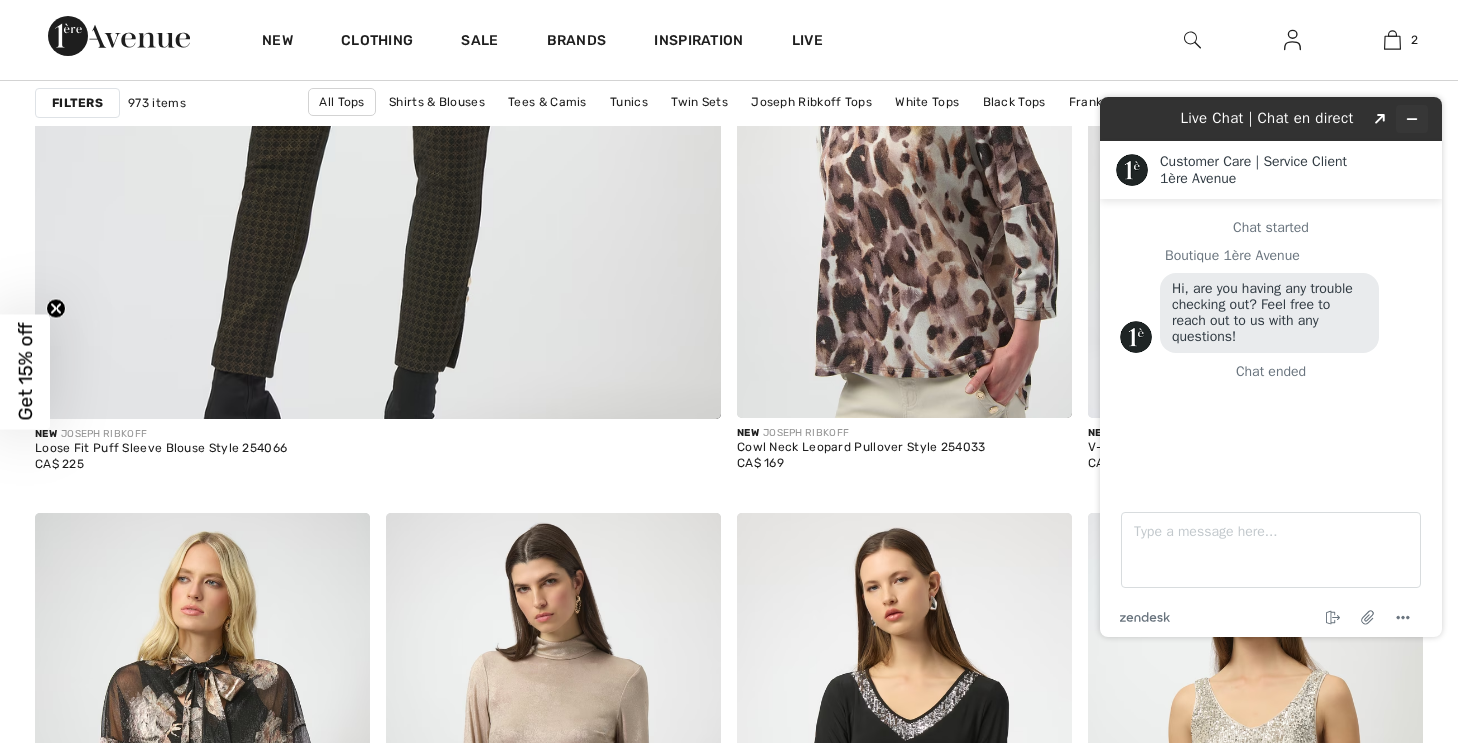click 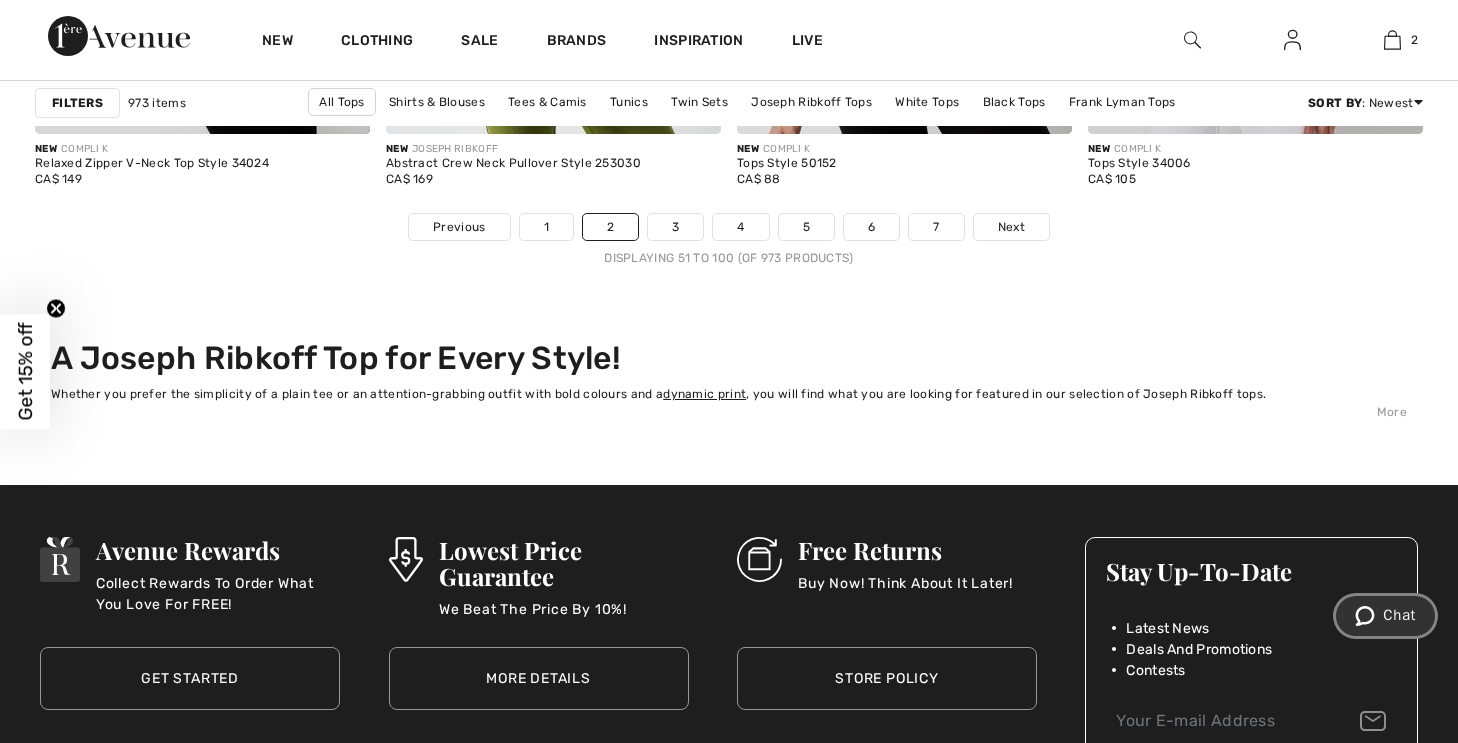 scroll, scrollTop: 9337, scrollLeft: 0, axis: vertical 